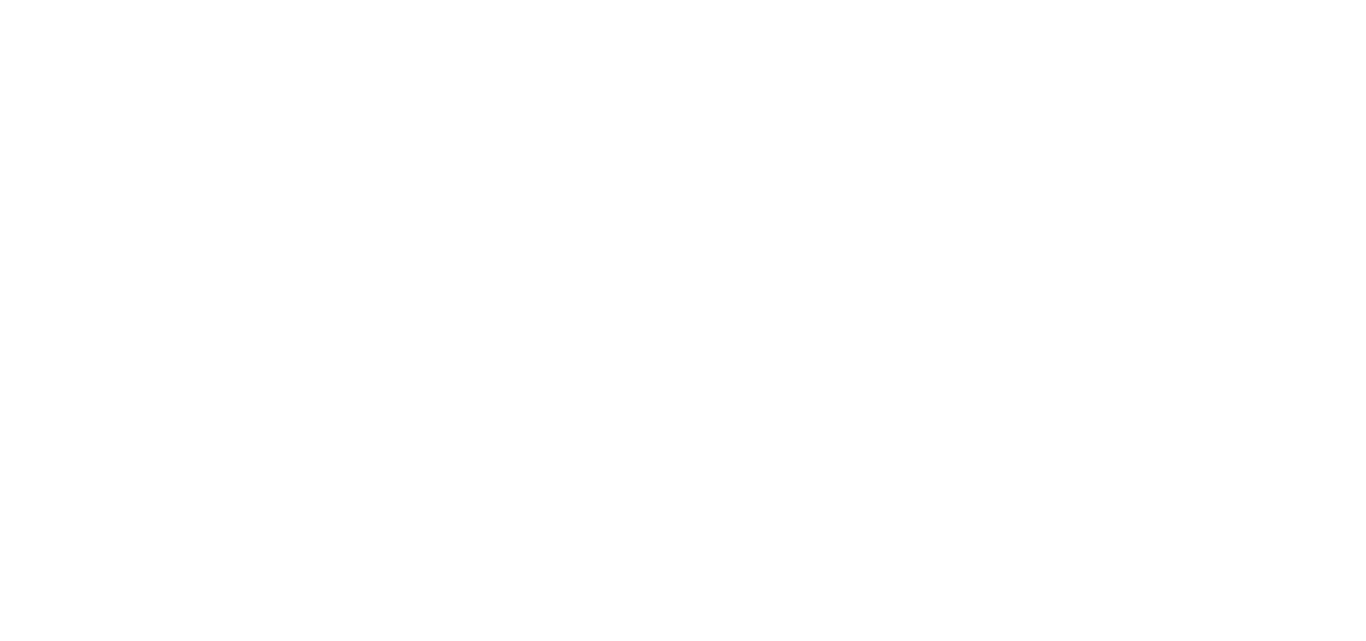 scroll, scrollTop: 0, scrollLeft: 0, axis: both 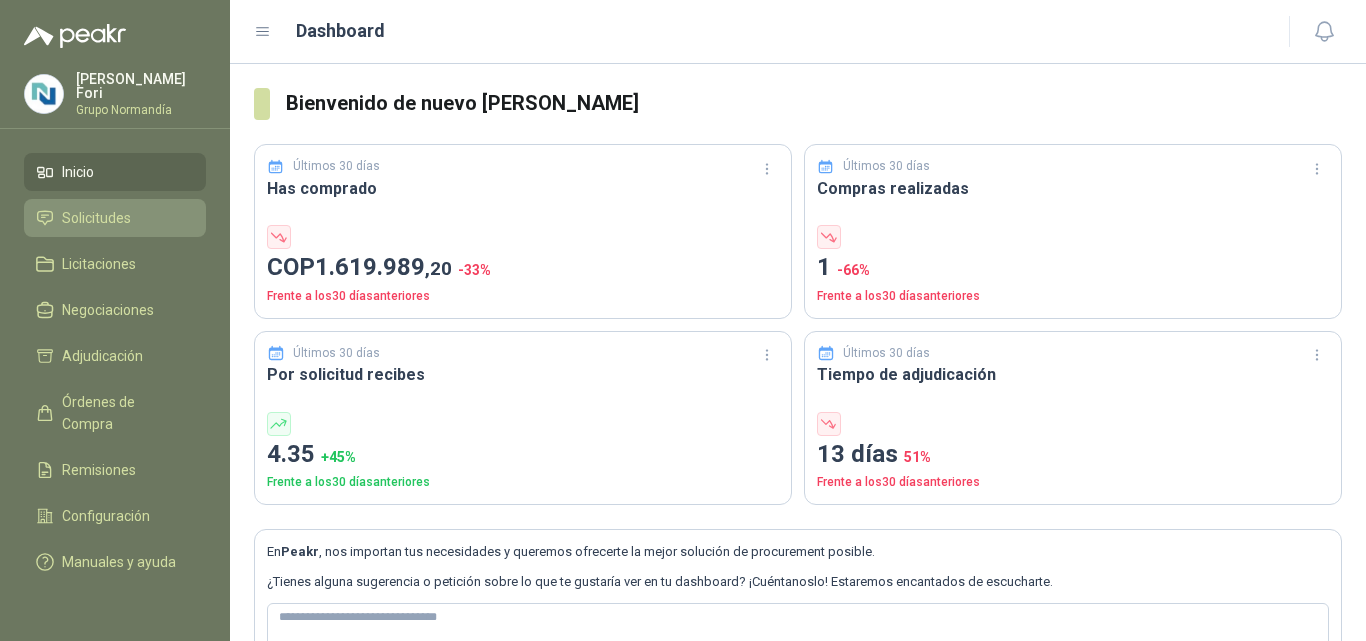 click on "Solicitudes" at bounding box center (96, 218) 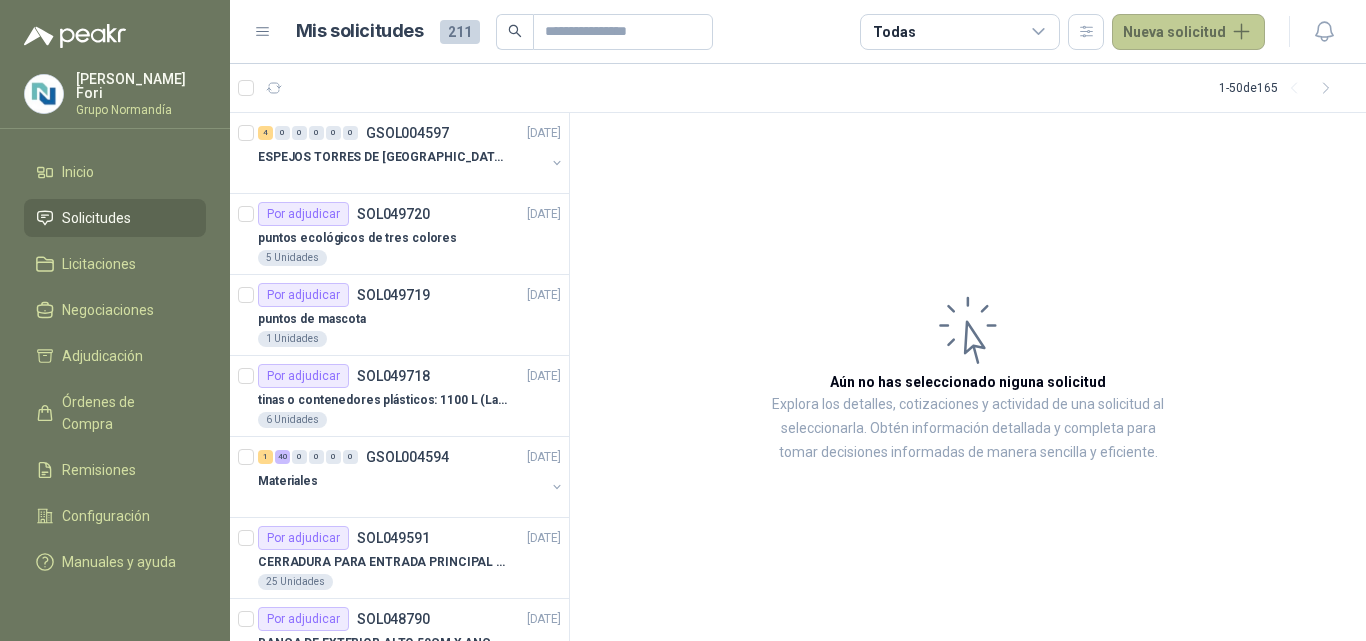 click on "Nueva solicitud" at bounding box center (1188, 32) 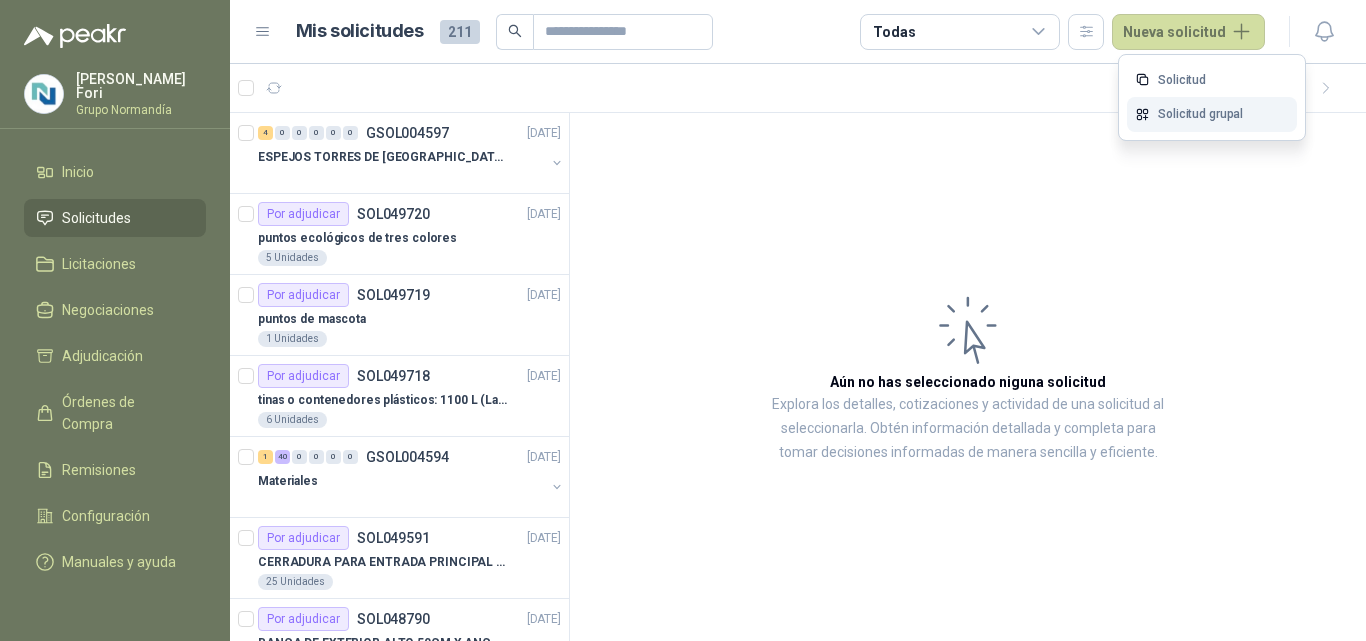 click on "Solicitud grupal" at bounding box center [1212, 114] 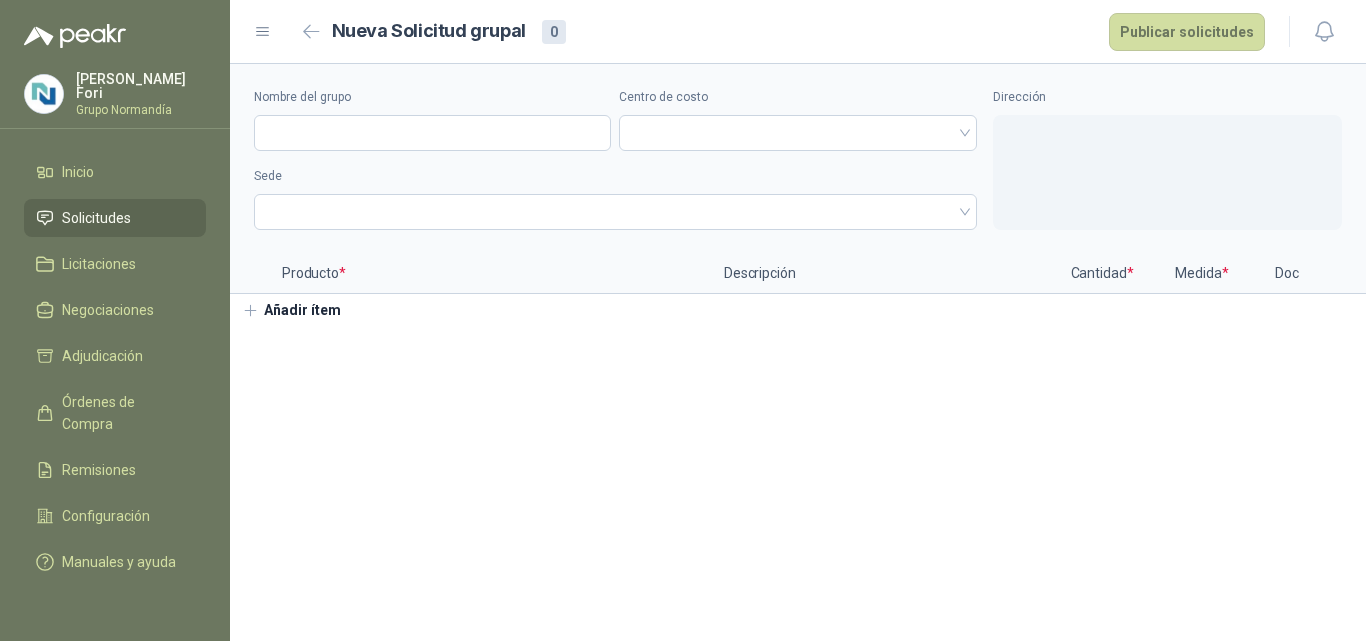 type 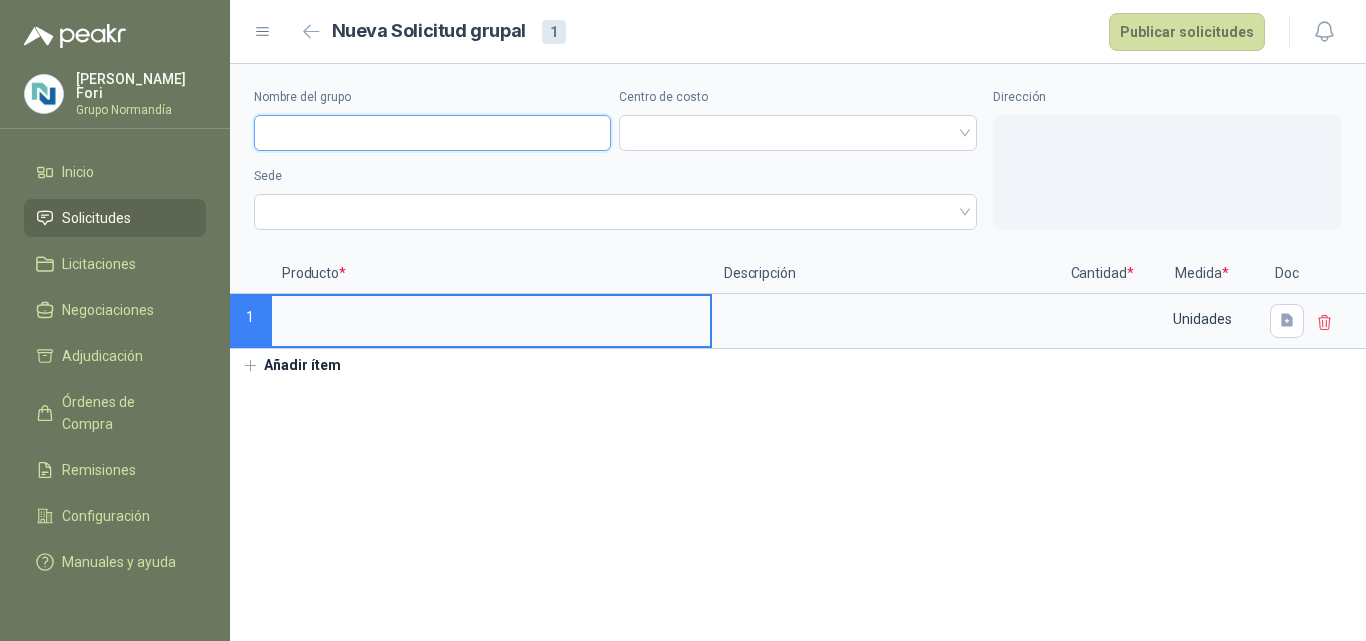 click on "Nombre del grupo" at bounding box center (432, 133) 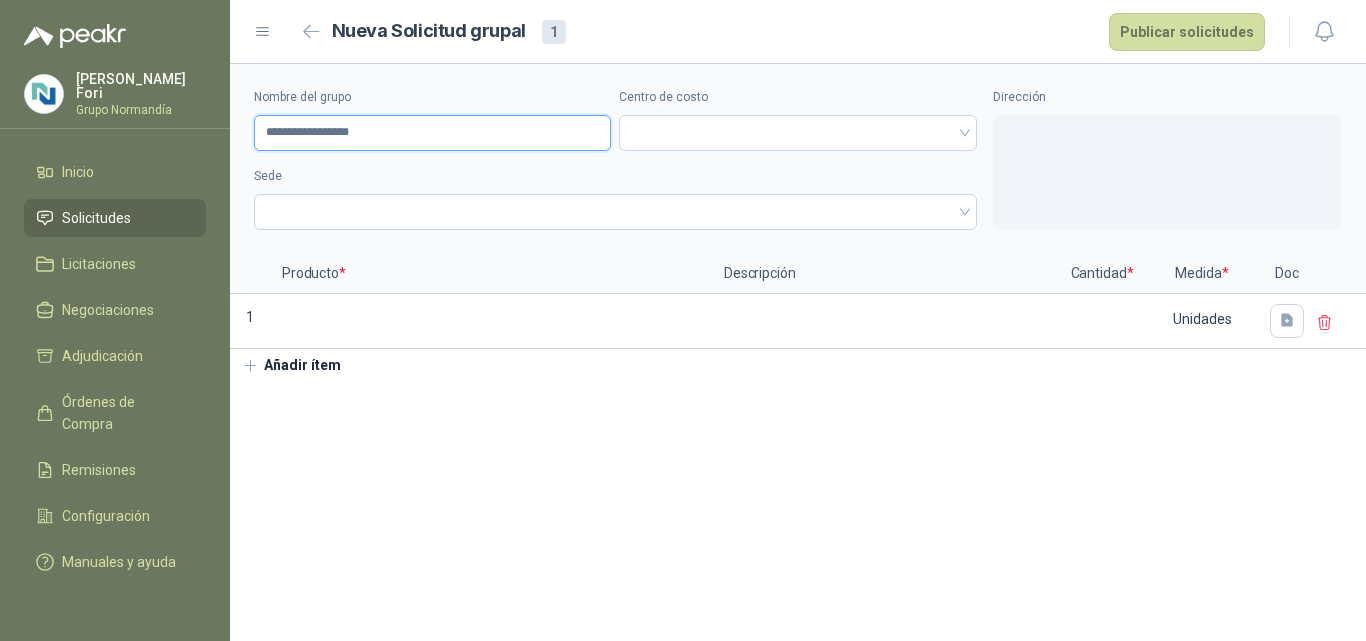 type on "**********" 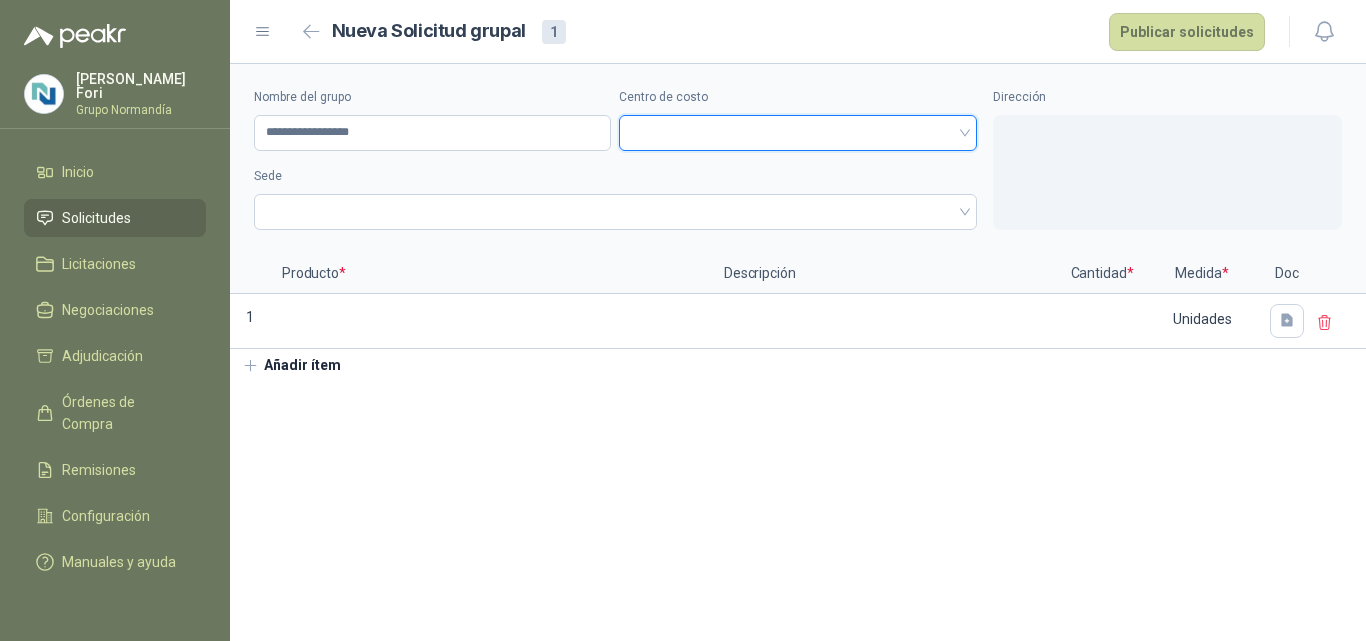 click at bounding box center (797, 133) 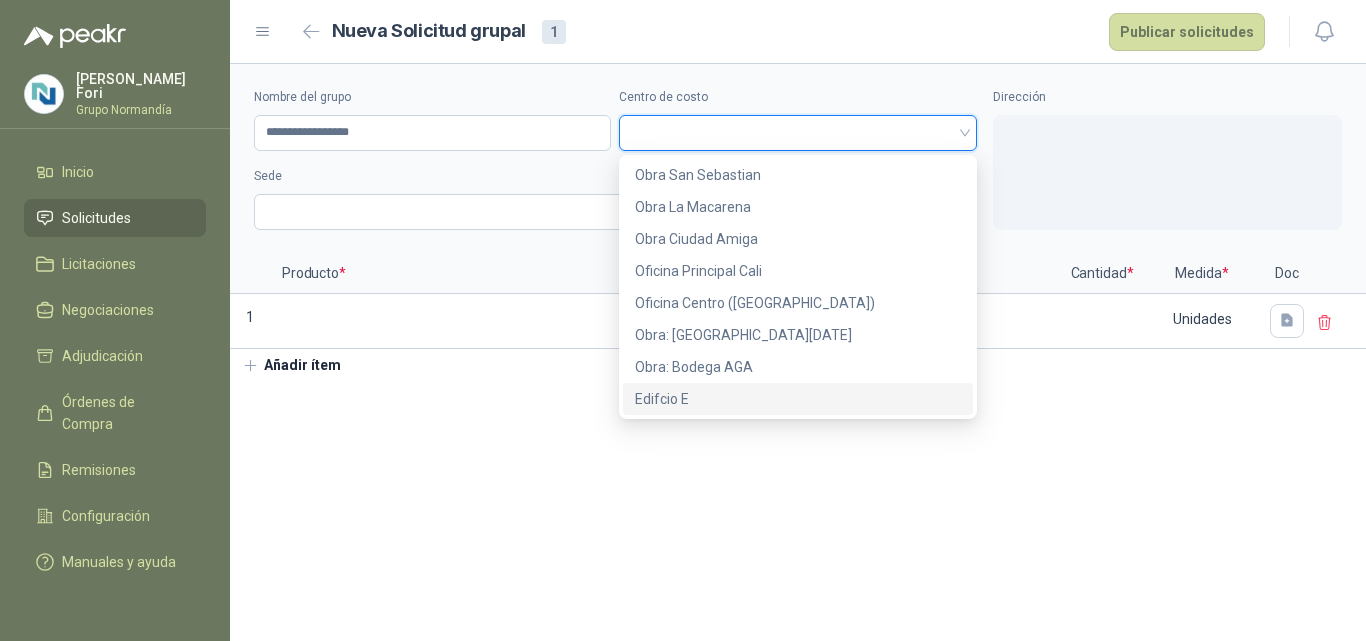 click on "Edifcio E" at bounding box center [797, 399] 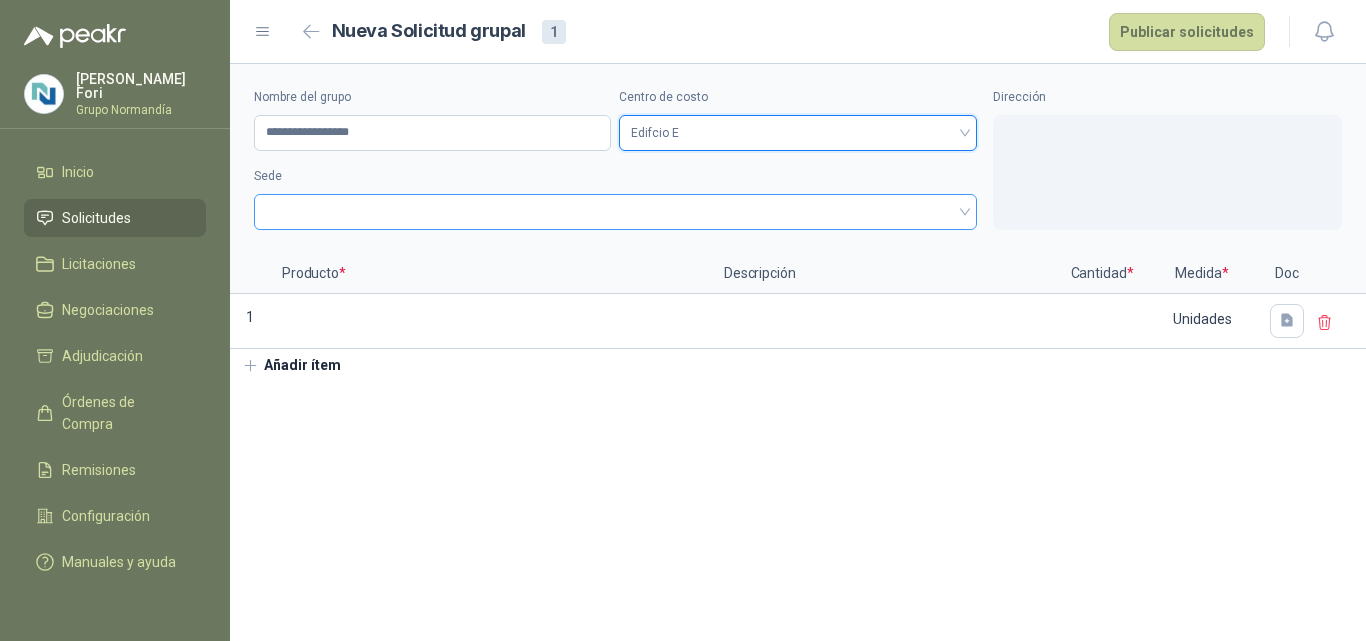click at bounding box center [615, 212] 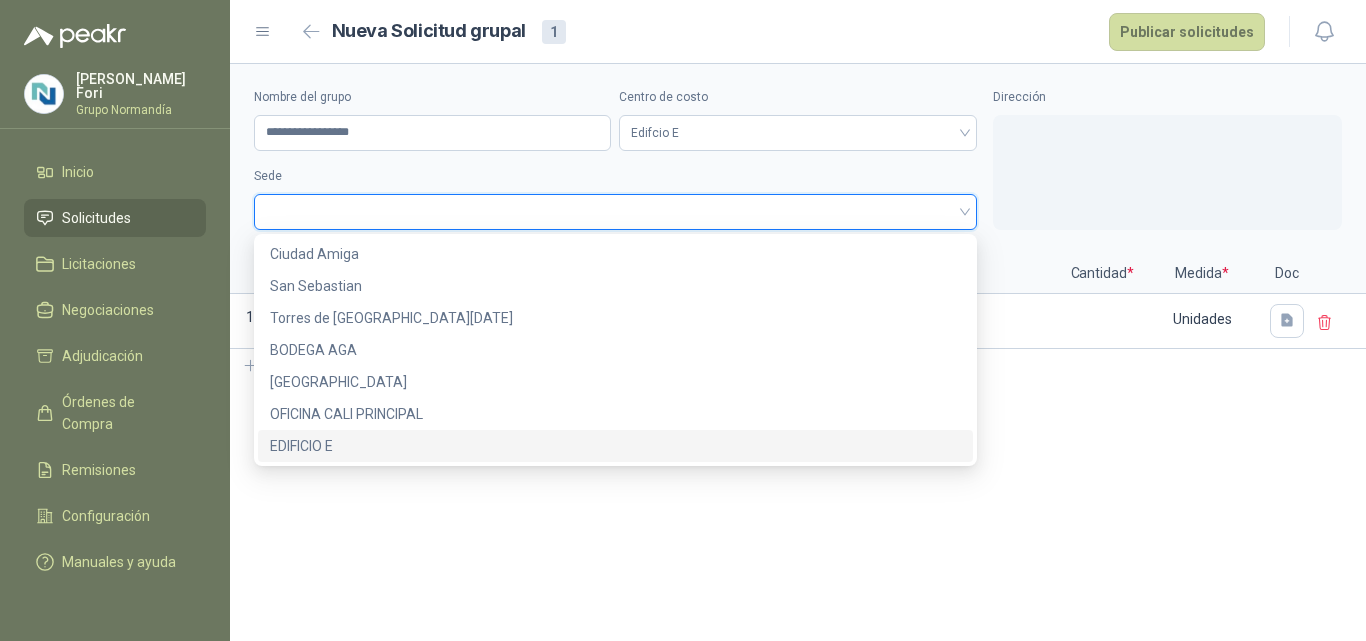 click on "EDIFICIO E" at bounding box center (615, 446) 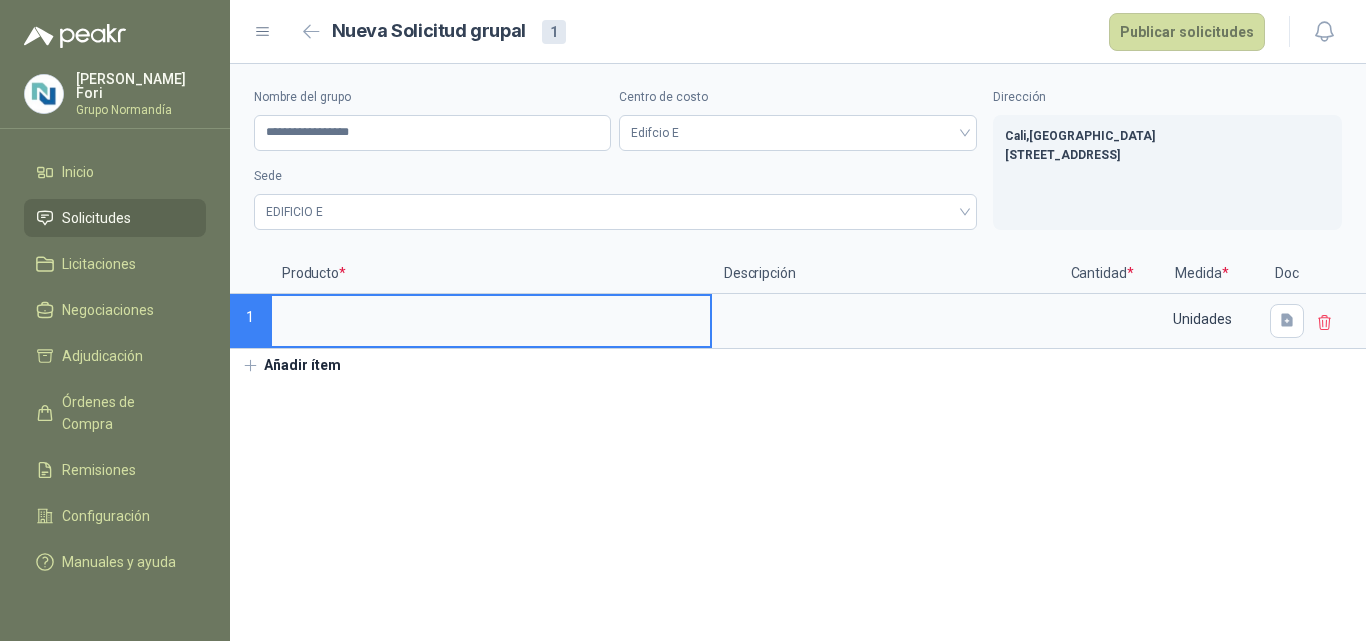click at bounding box center (491, 315) 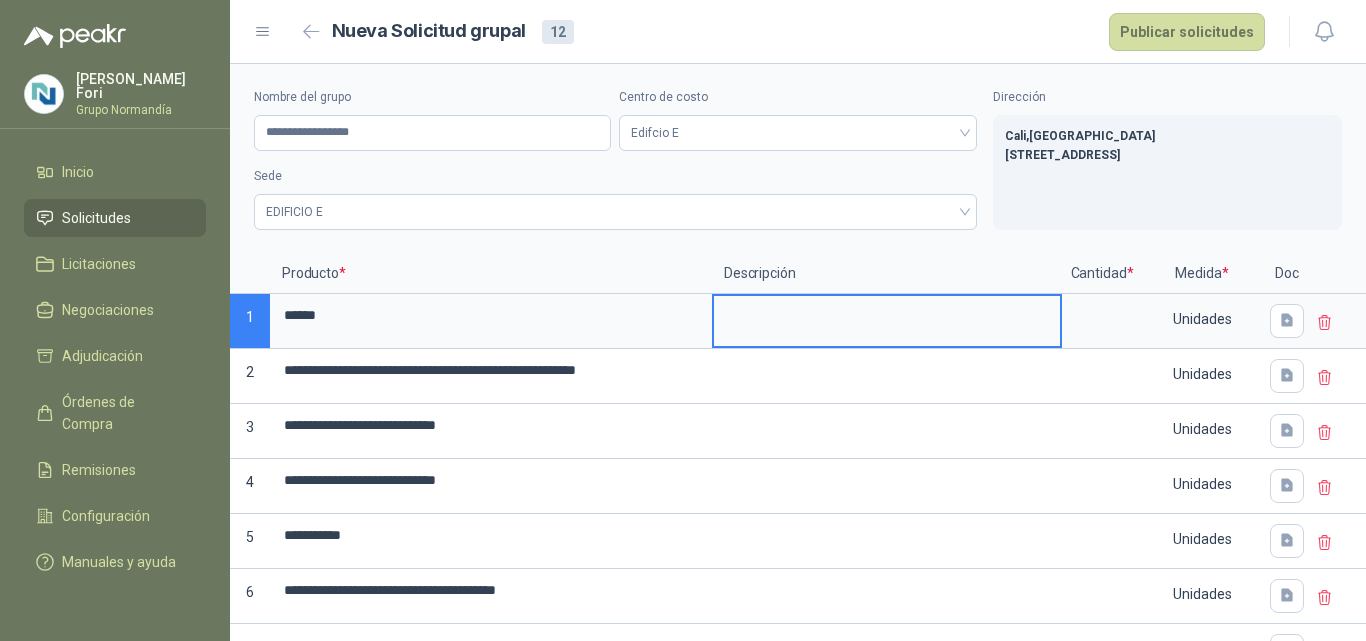 click at bounding box center (887, 319) 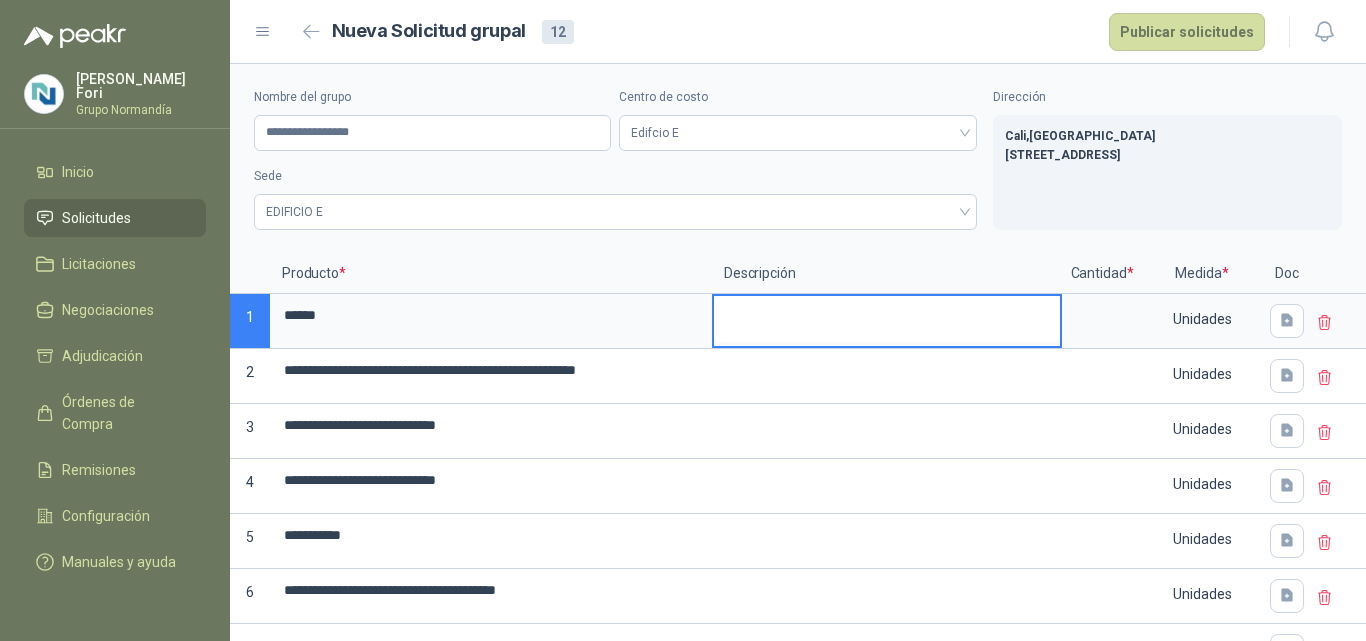 type 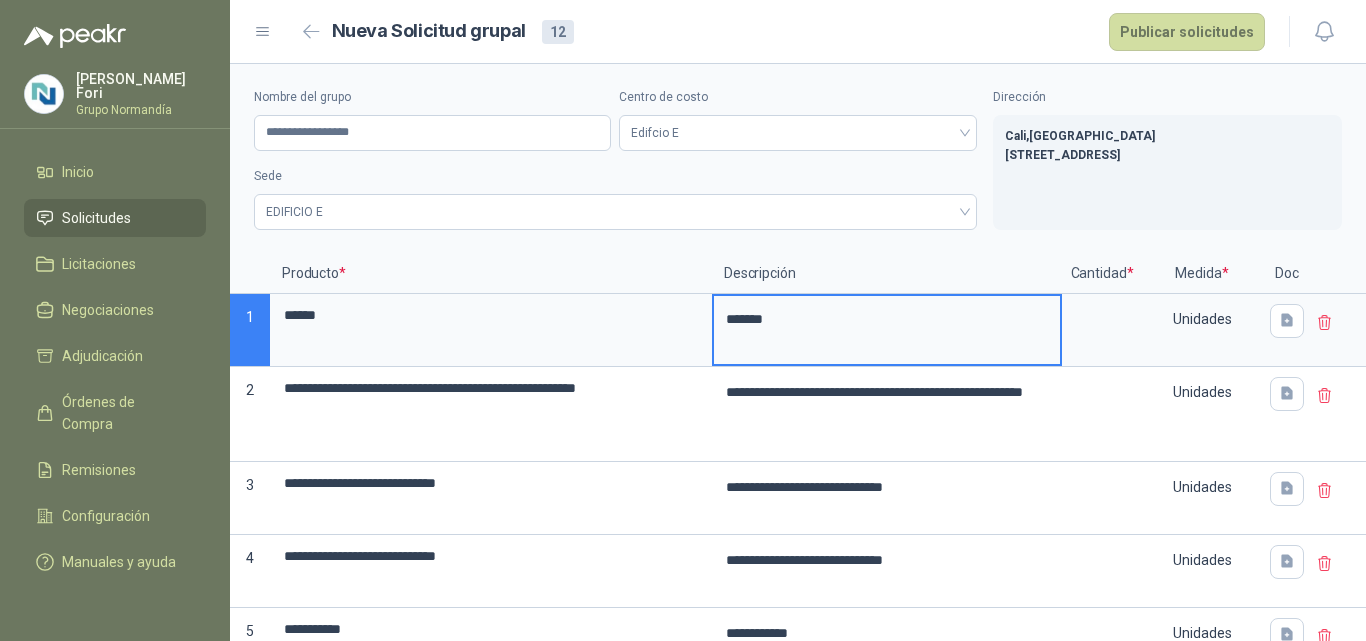 click 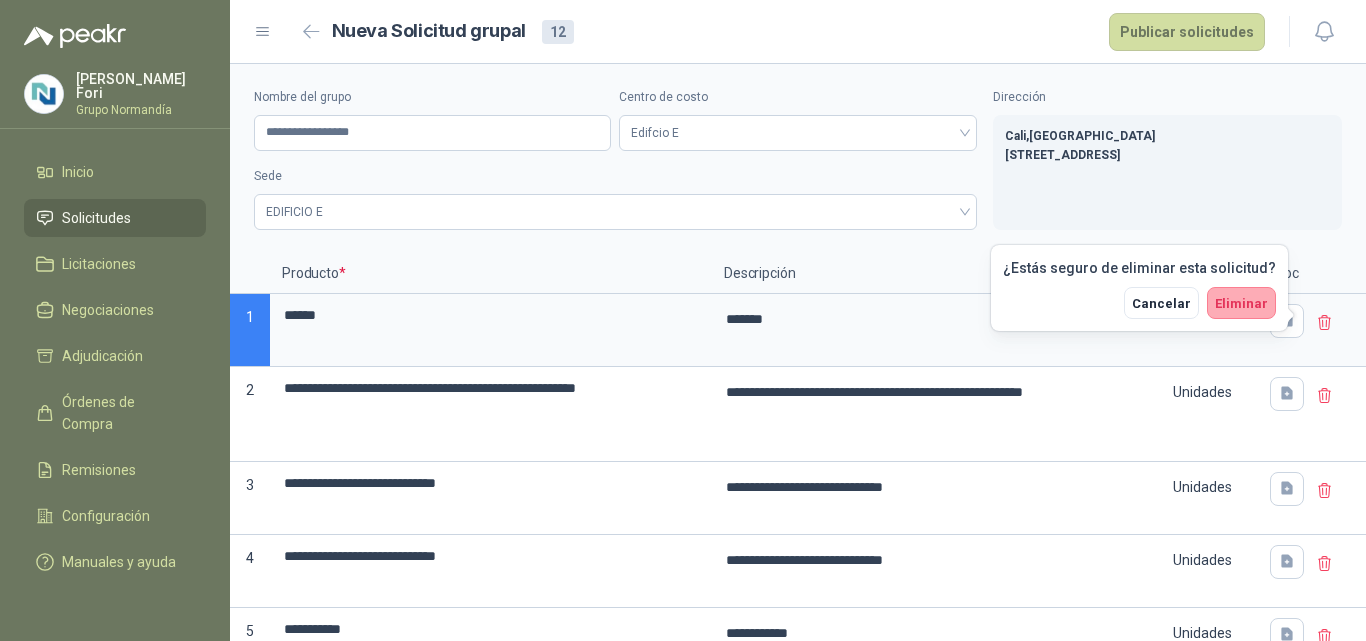 click on "Eliminar" at bounding box center (1241, 303) 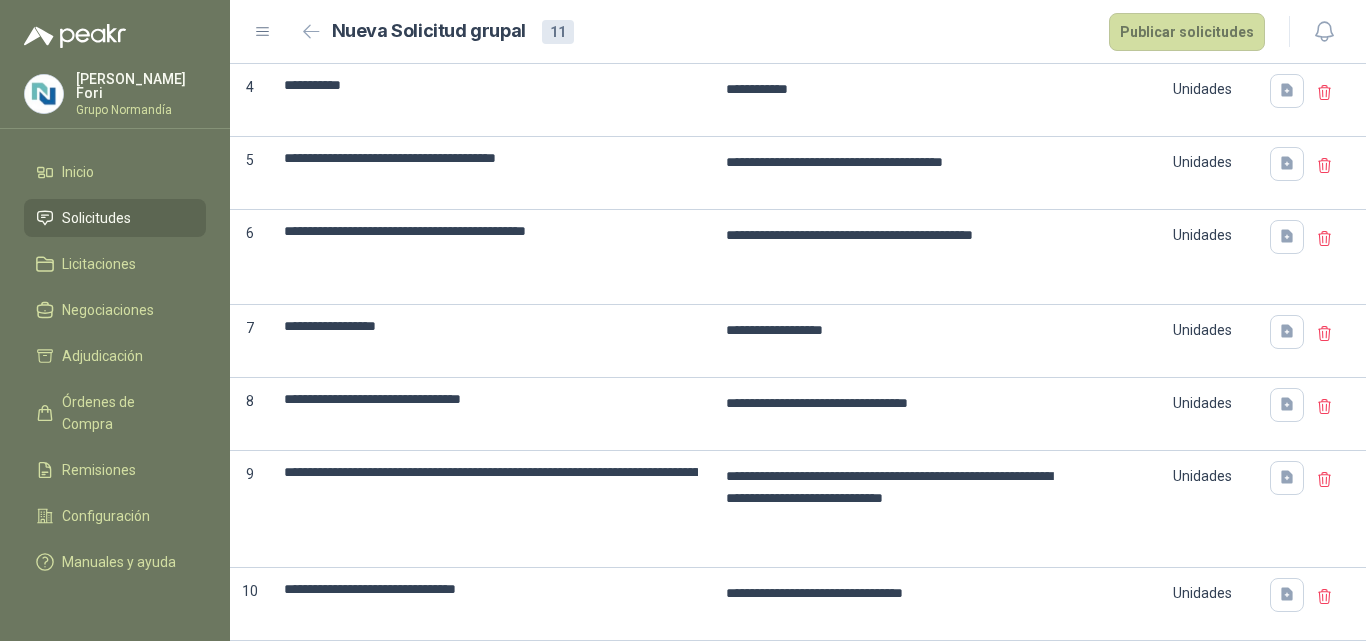 scroll, scrollTop: 500, scrollLeft: 0, axis: vertical 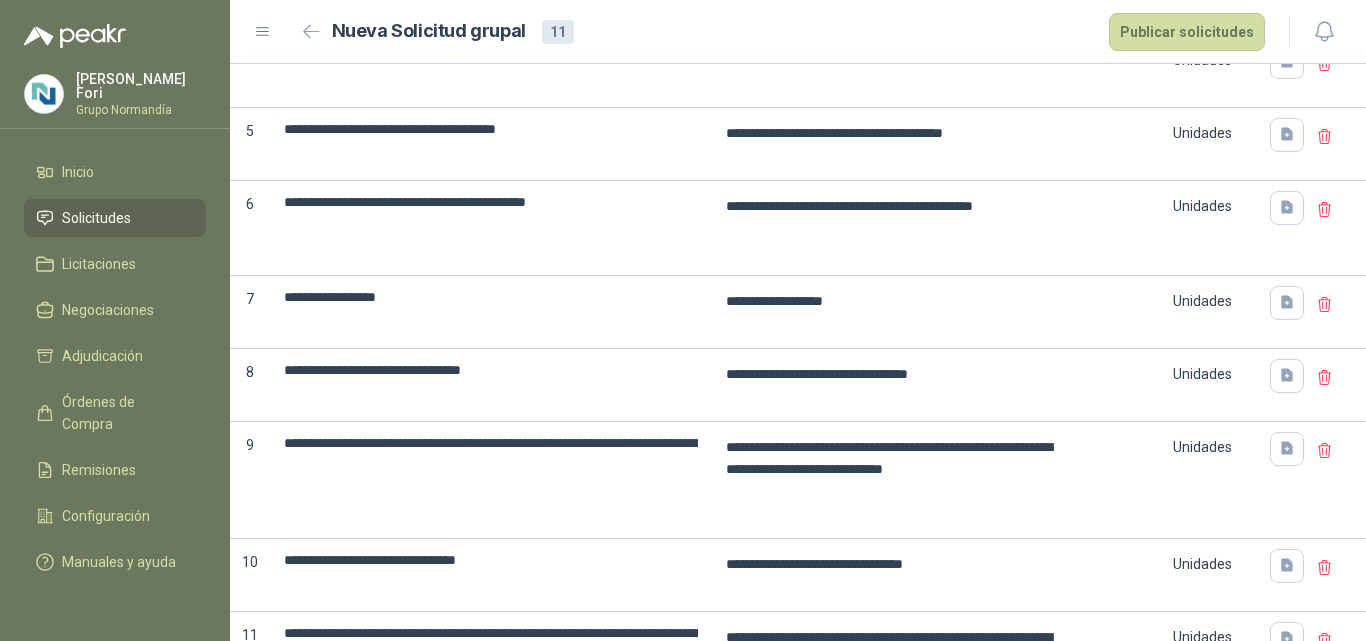 click 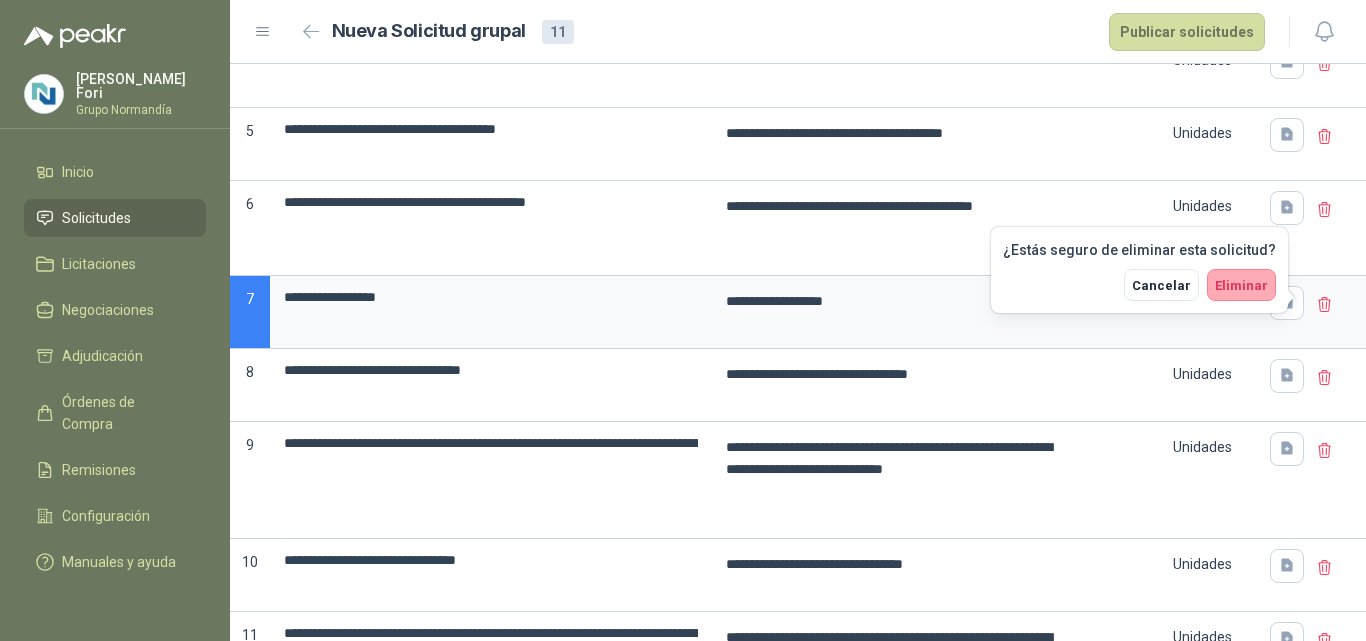 click on "Eliminar" at bounding box center (1241, 285) 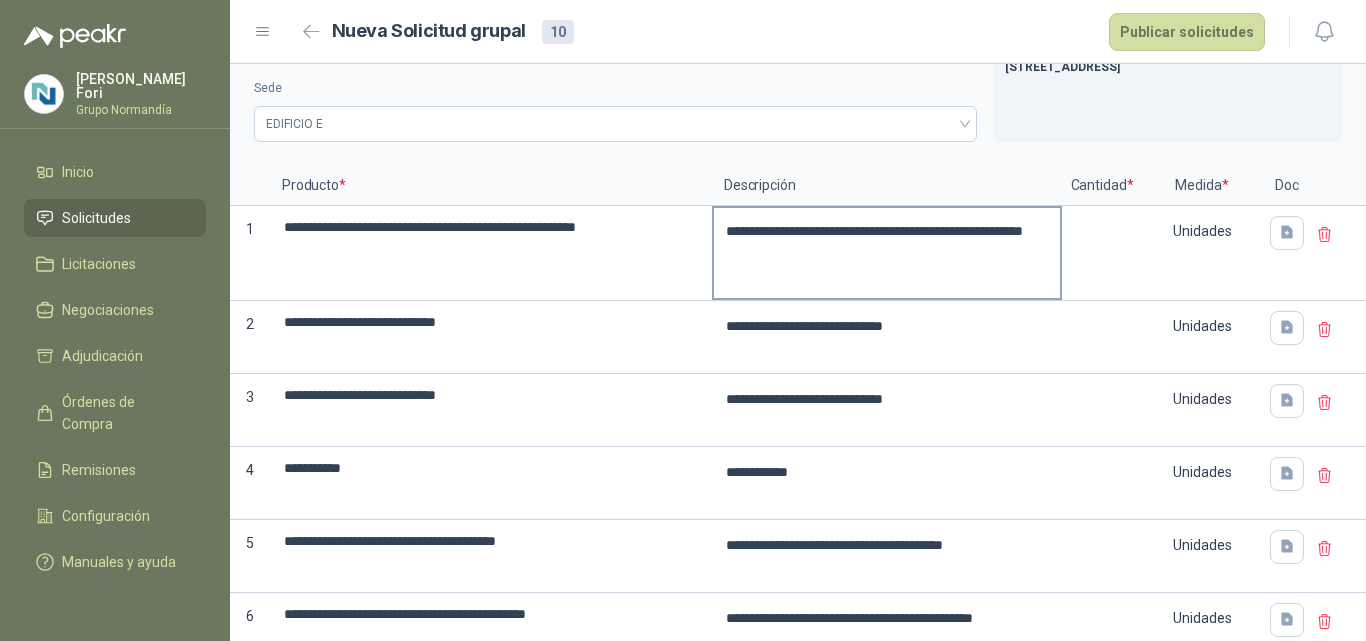 scroll, scrollTop: 0, scrollLeft: 0, axis: both 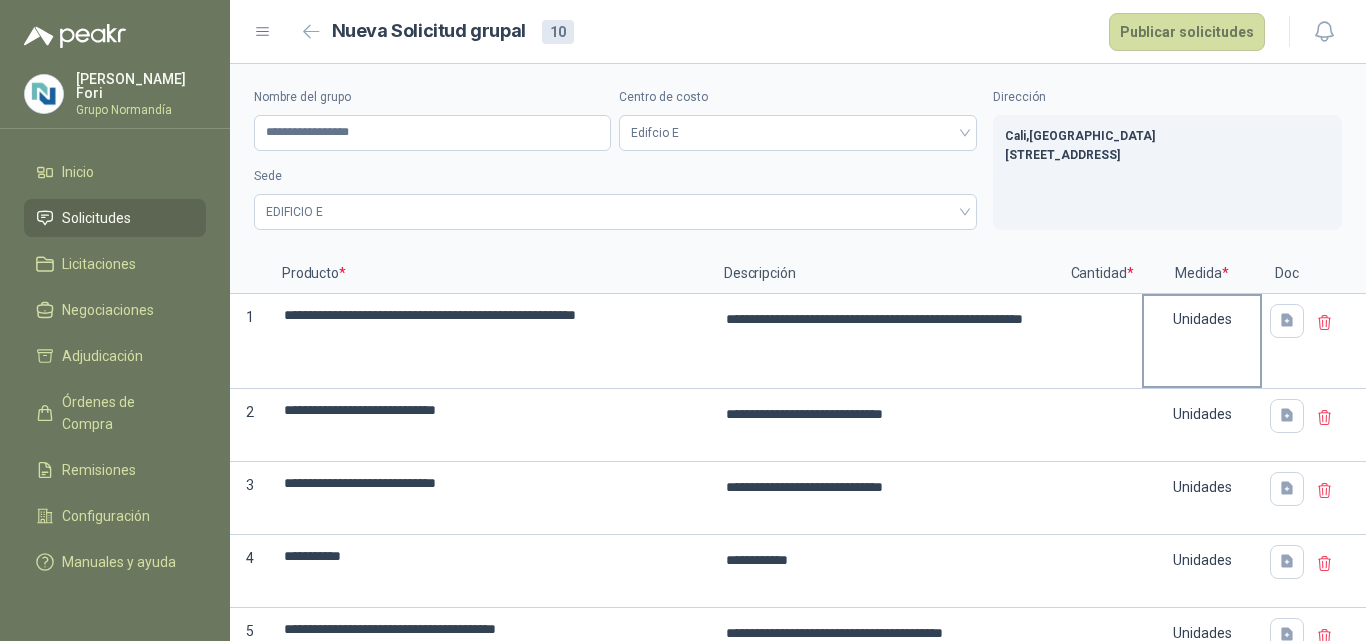 click on "Unidades" at bounding box center [1202, 319] 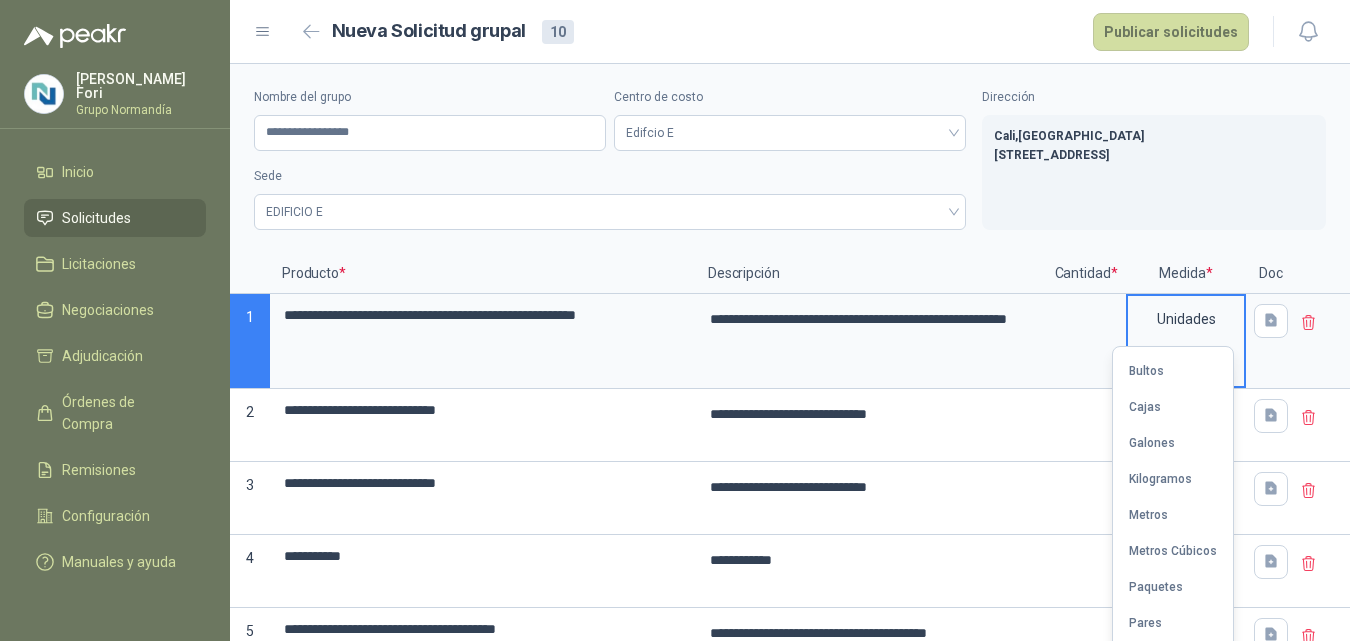 click on "Unidades" at bounding box center (1186, 319) 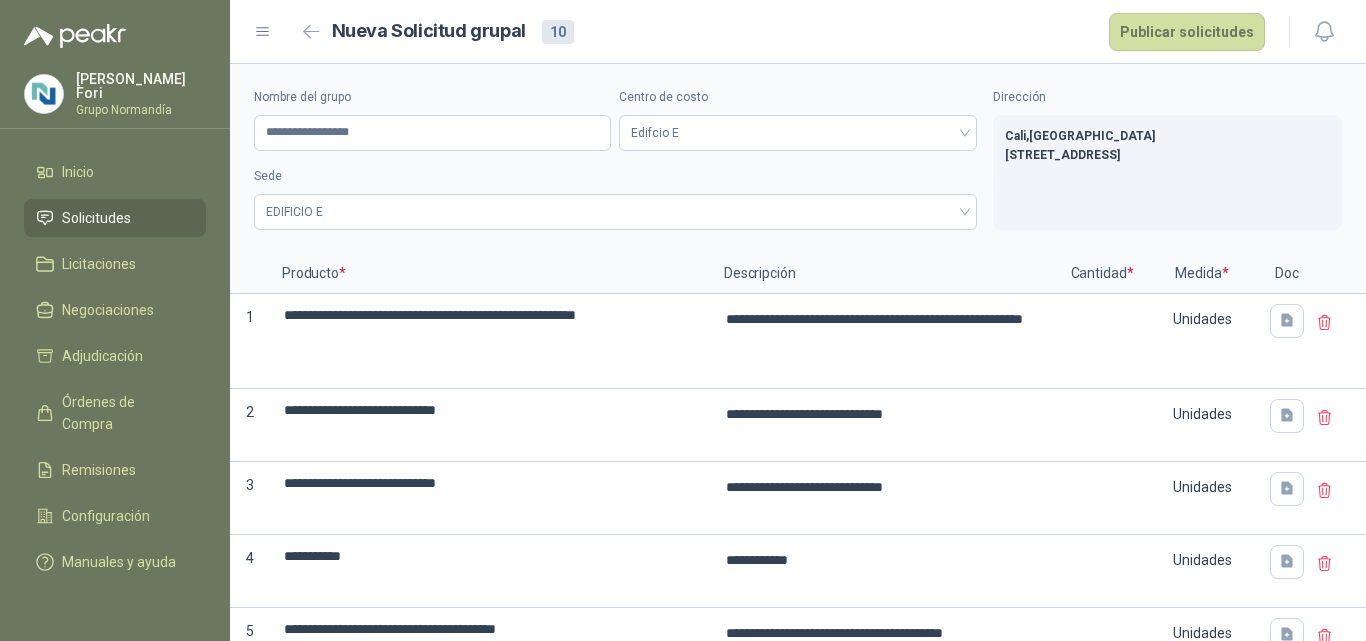 click on "Medida *" at bounding box center (1202, 274) 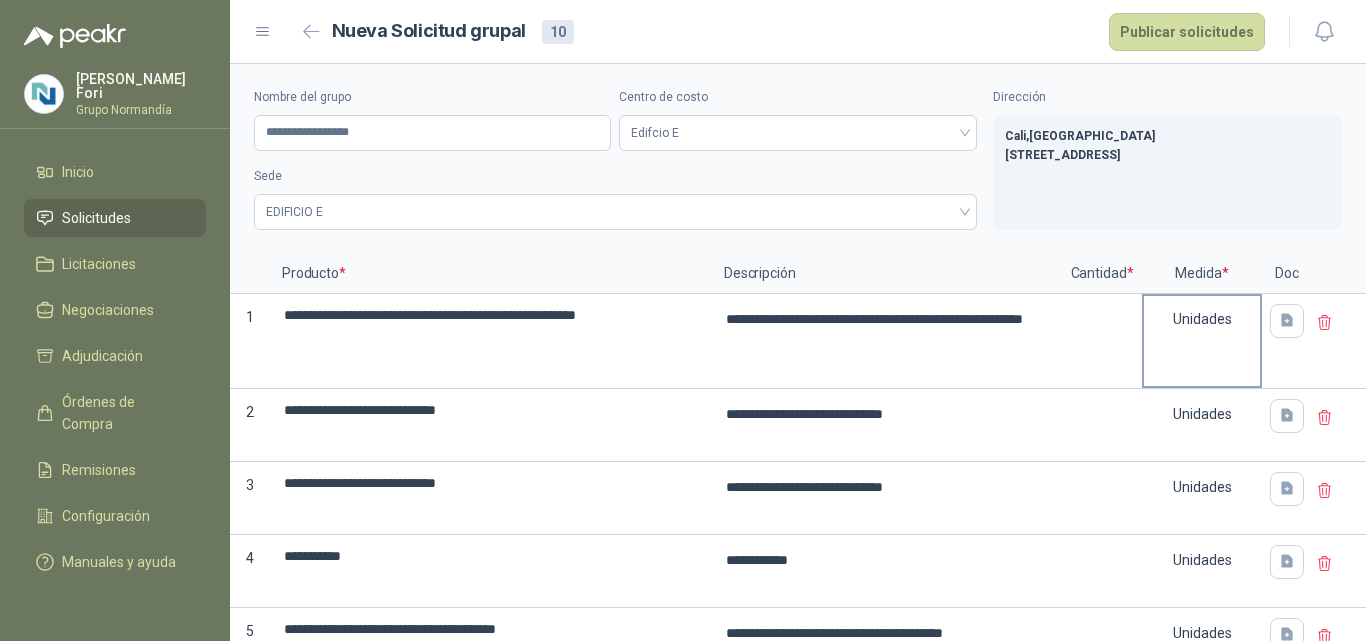 click on "Unidades" at bounding box center [1202, 319] 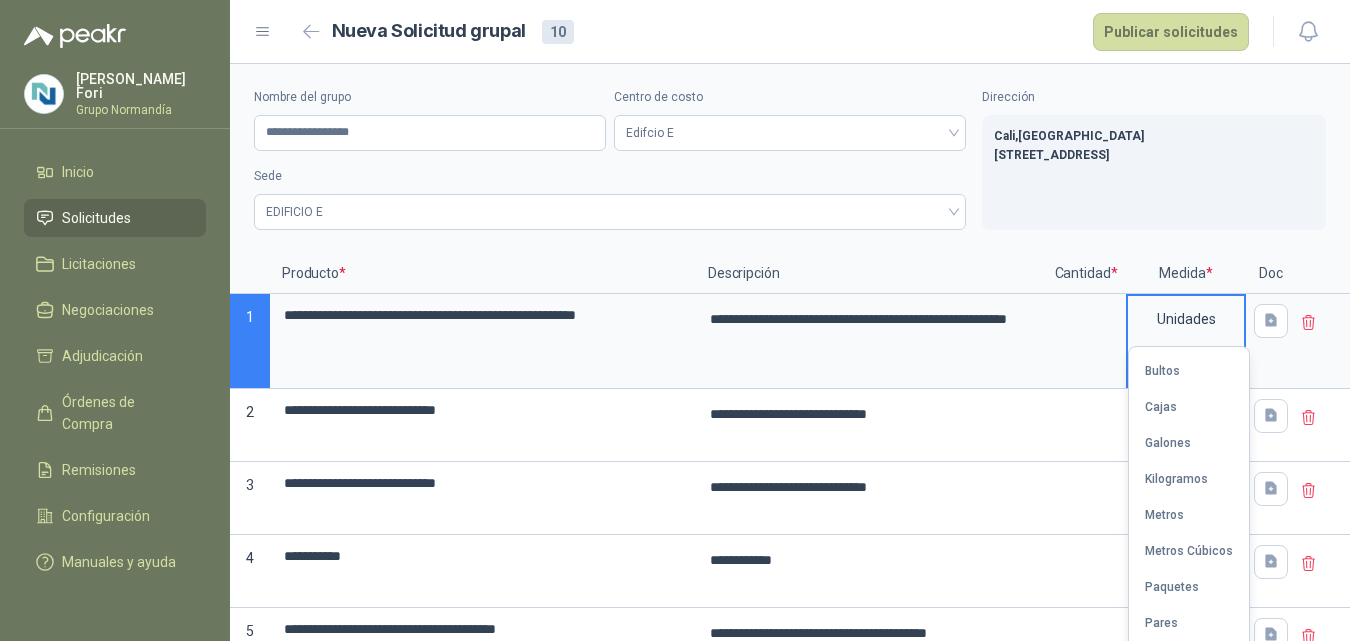 type 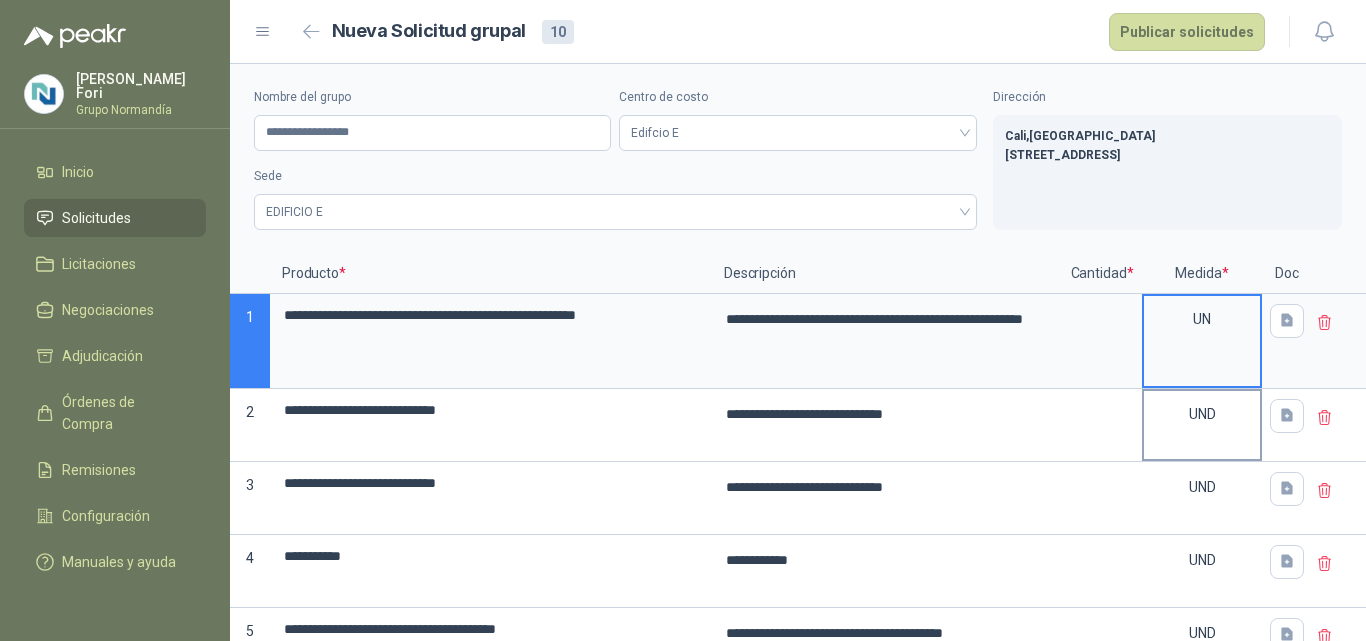 scroll, scrollTop: 100, scrollLeft: 0, axis: vertical 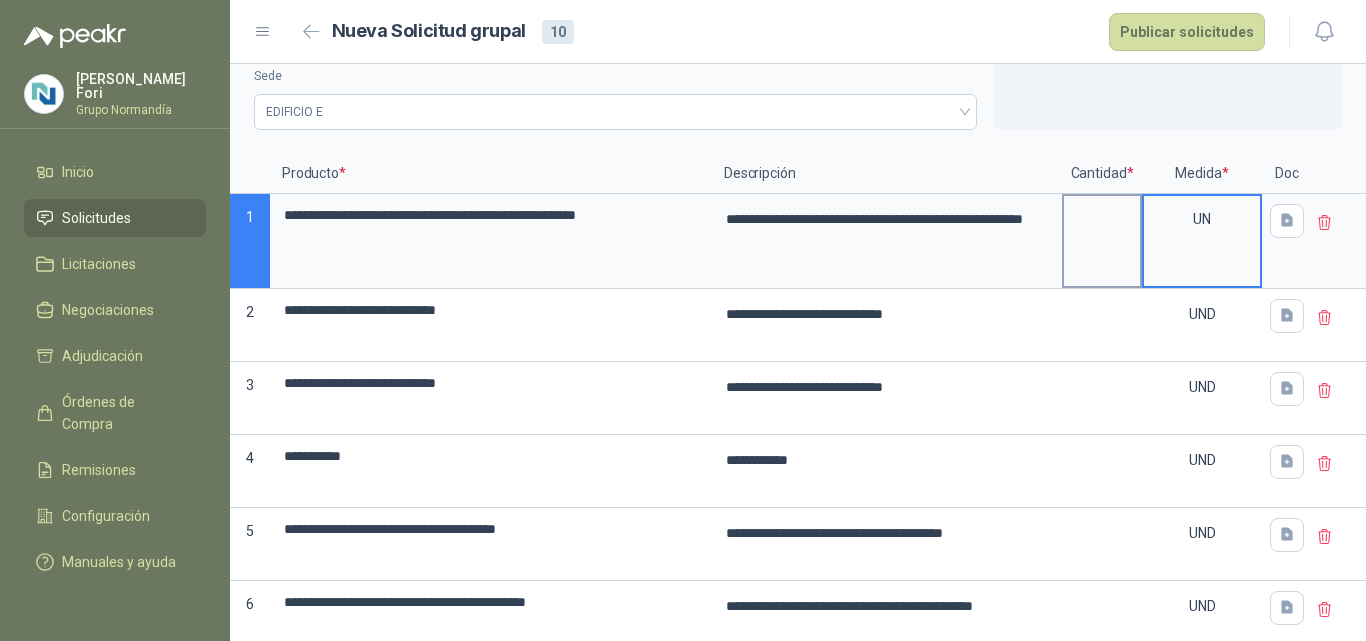 type on "**********" 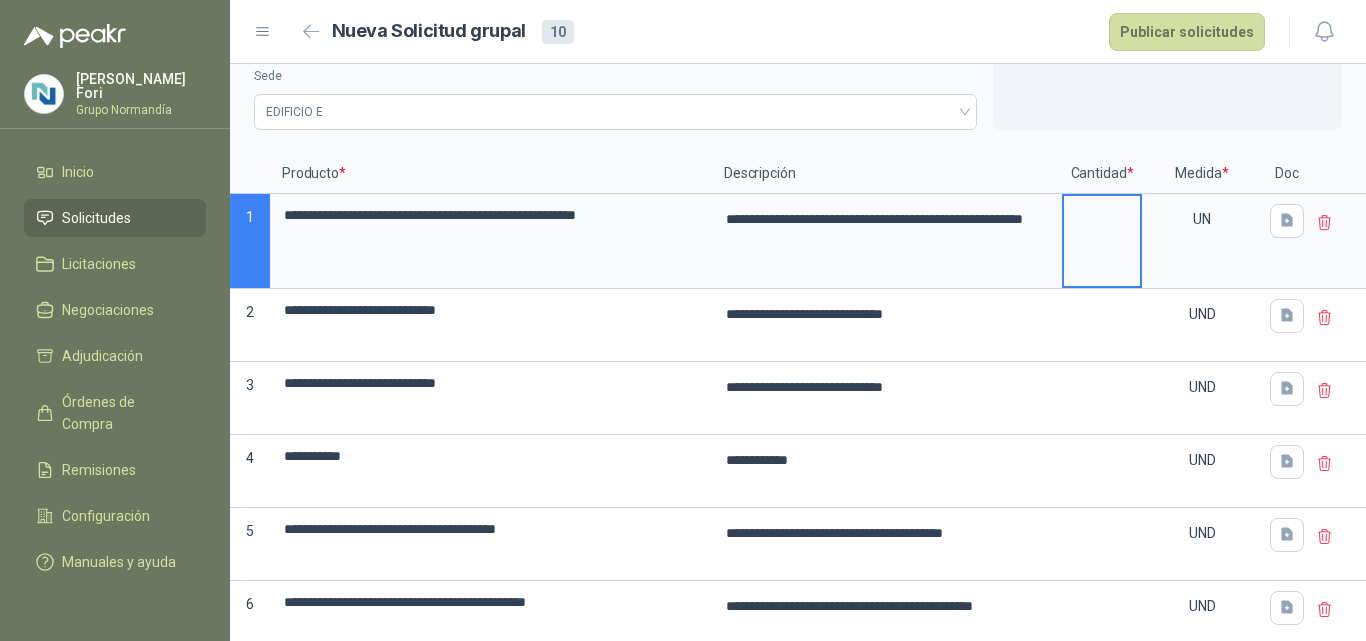 type 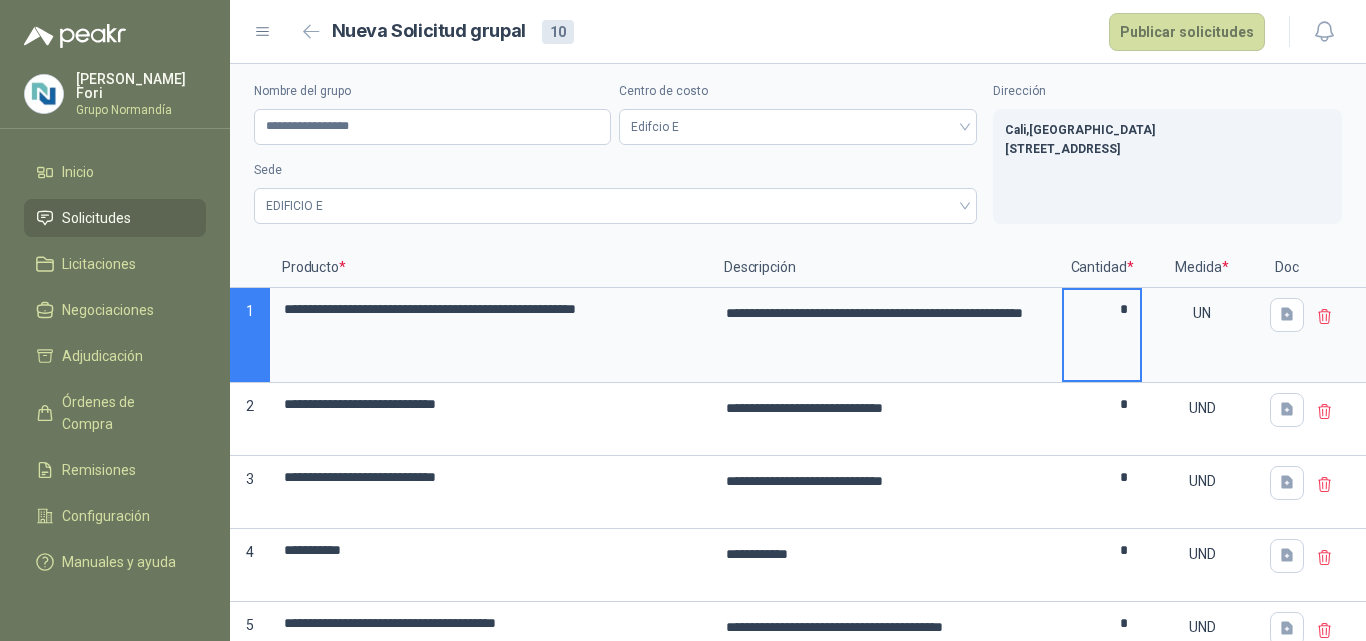 scroll, scrollTop: 0, scrollLeft: 0, axis: both 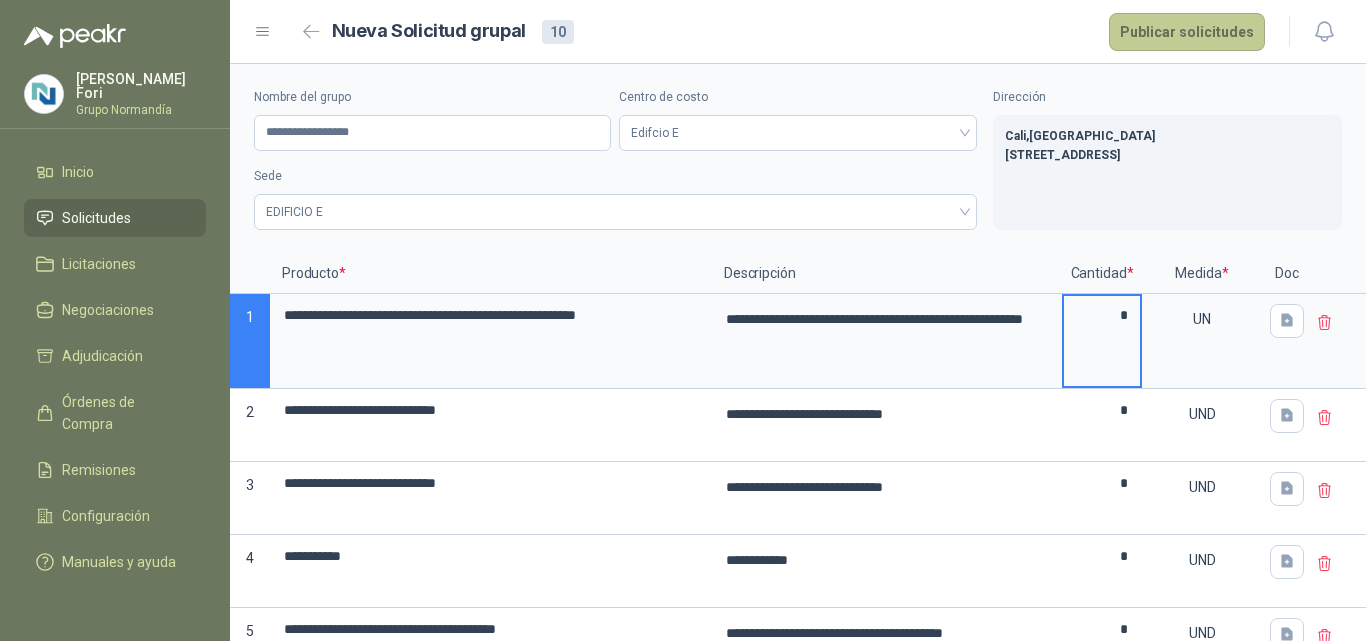 click on "Publicar solicitudes" at bounding box center [1187, 32] 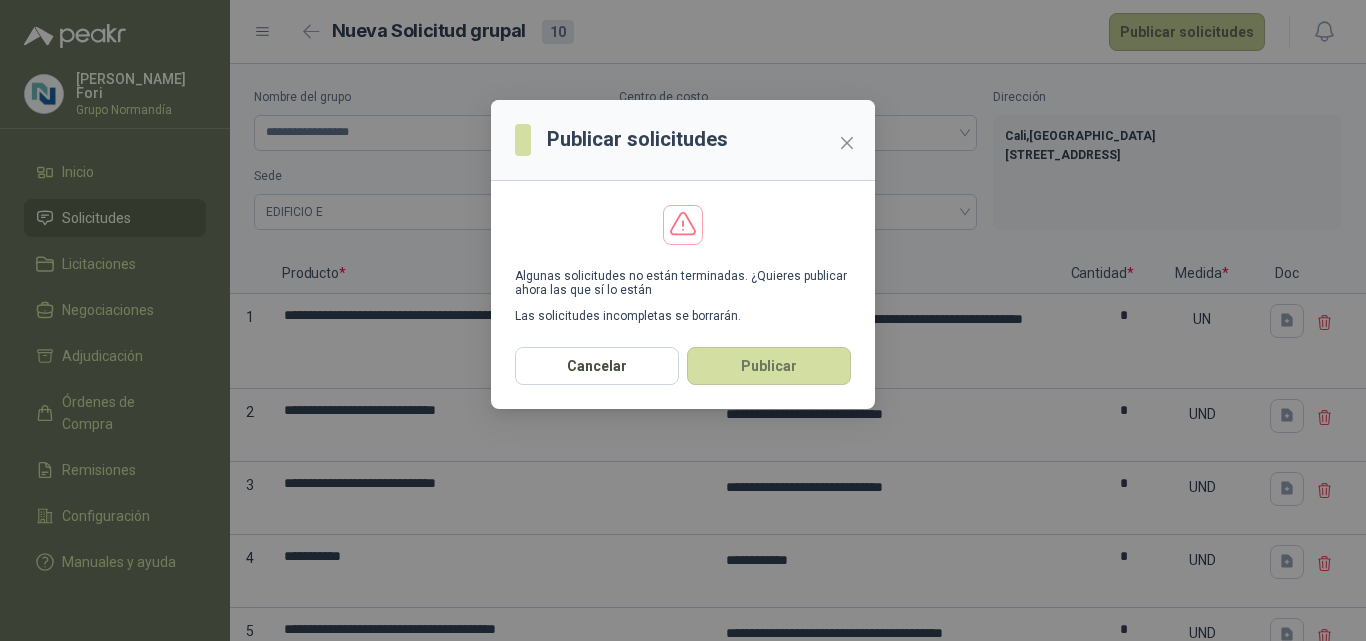 scroll, scrollTop: 614, scrollLeft: 0, axis: vertical 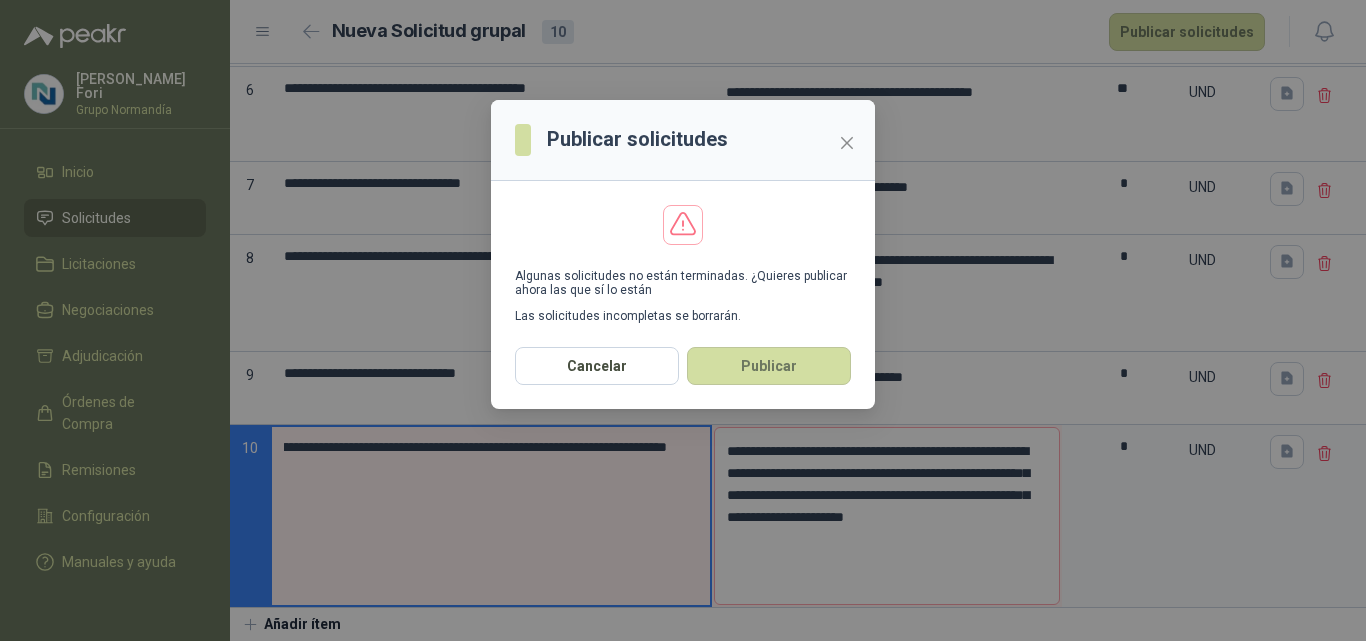 type on "**********" 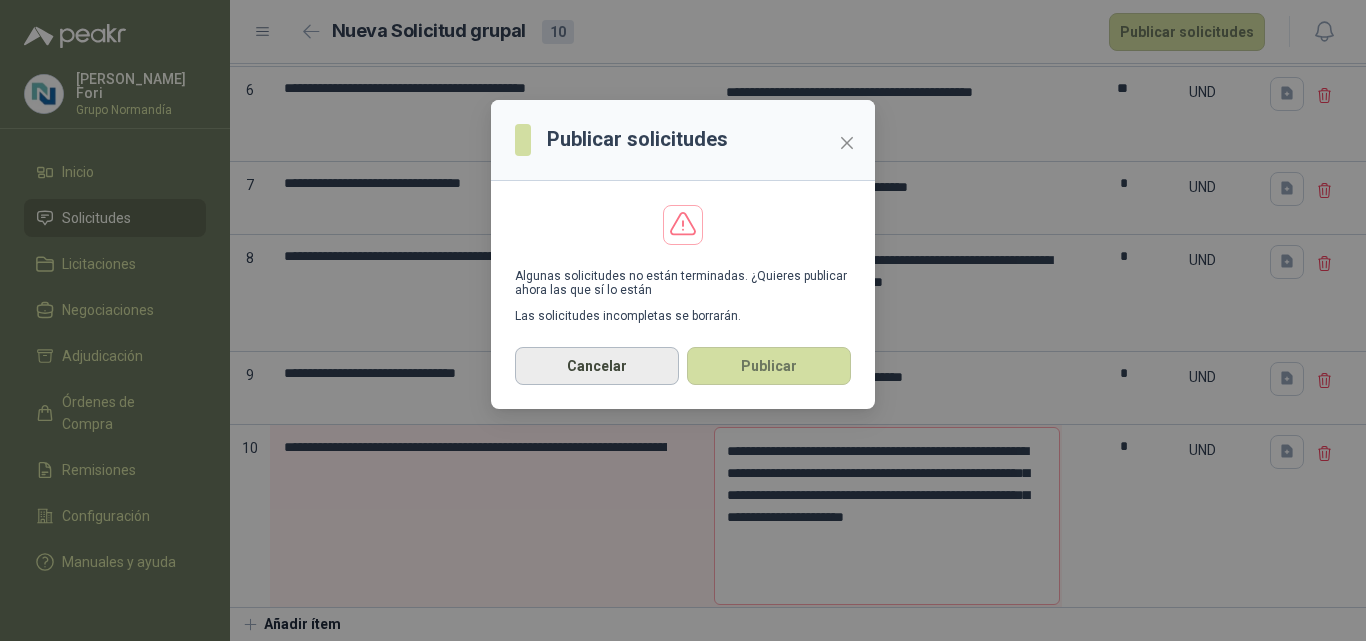 click on "Cancelar" at bounding box center [597, 366] 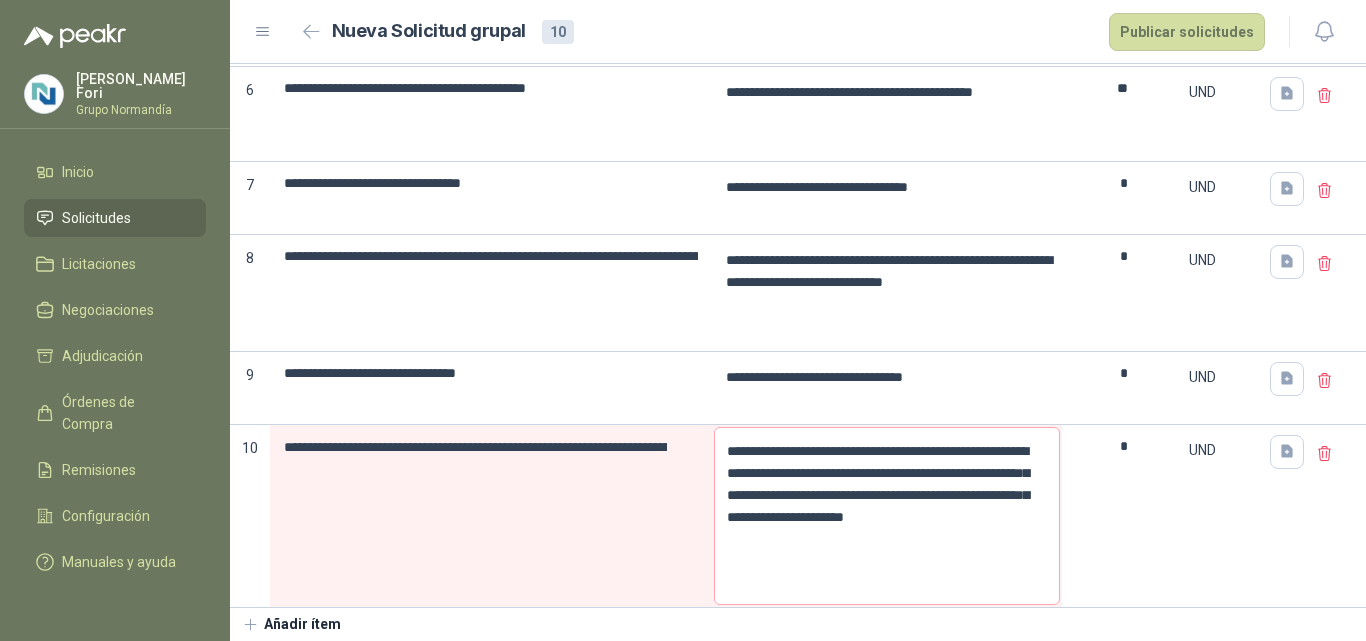 click on "**********" at bounding box center [491, 516] 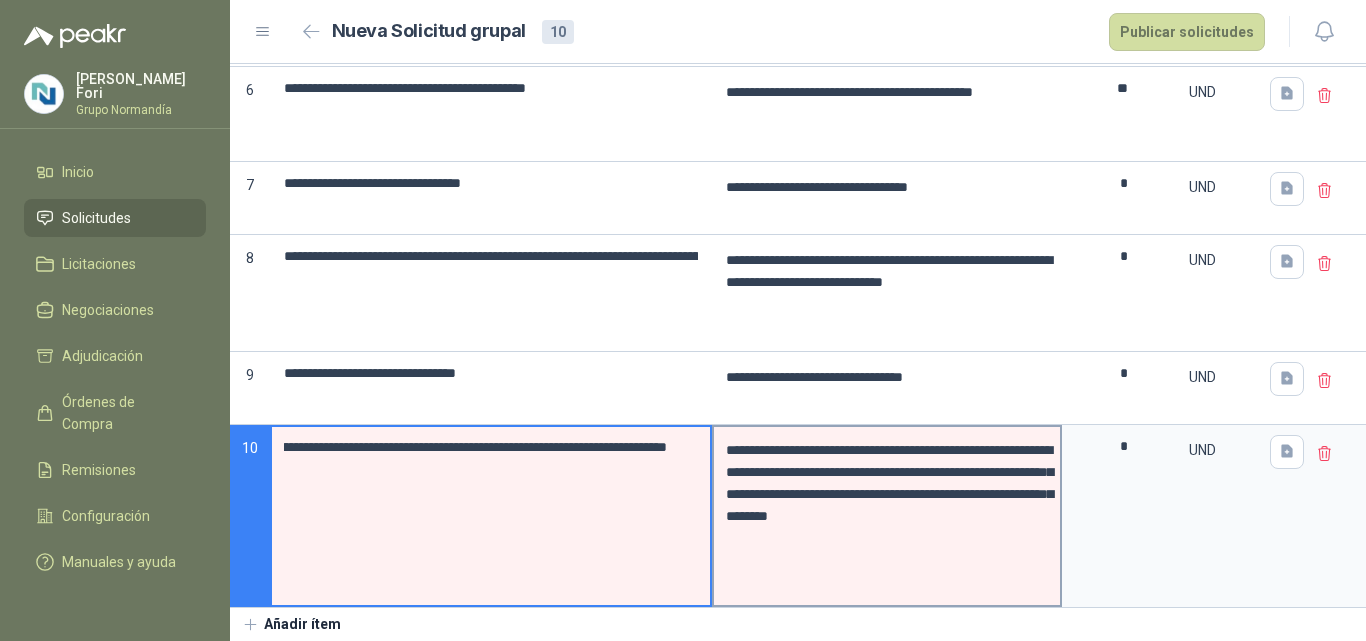 type on "**********" 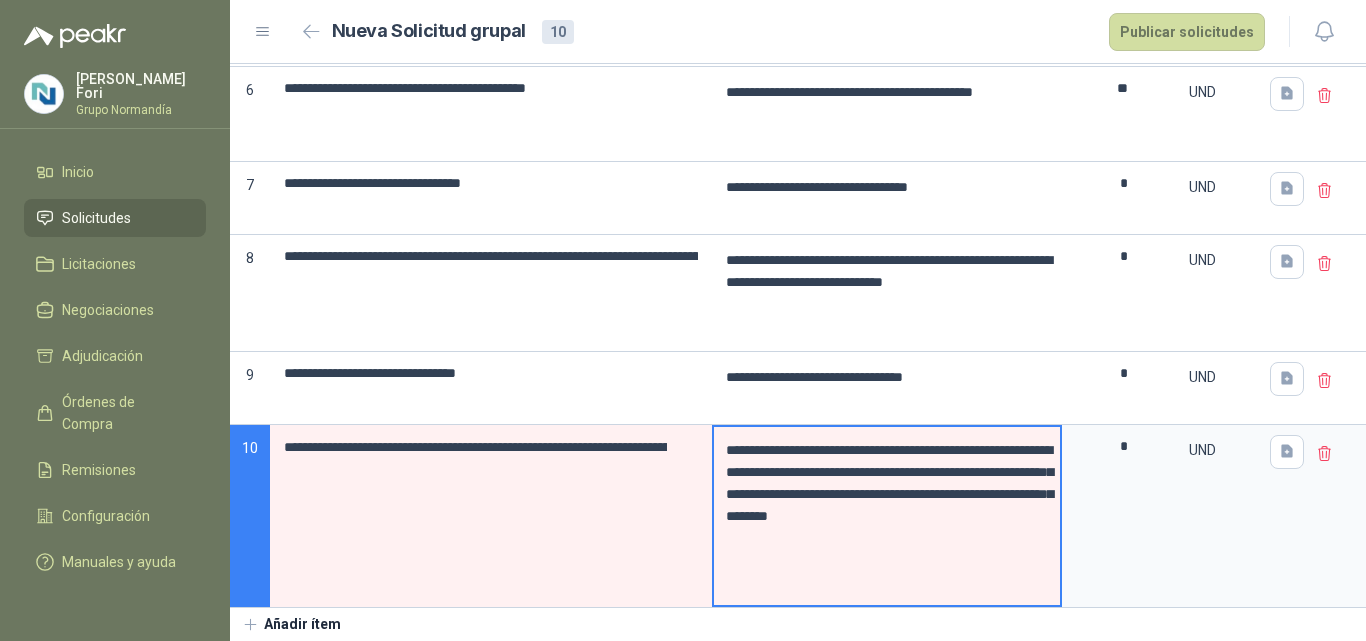click on "**********" at bounding box center (887, 516) 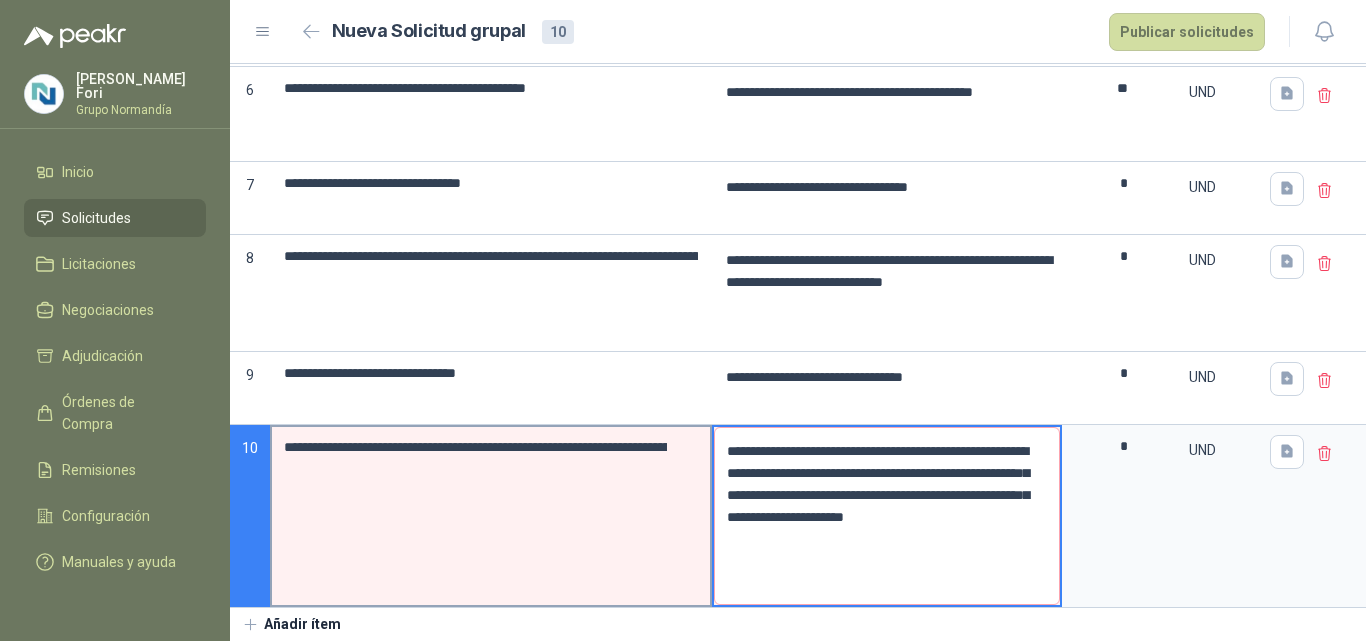type on "**********" 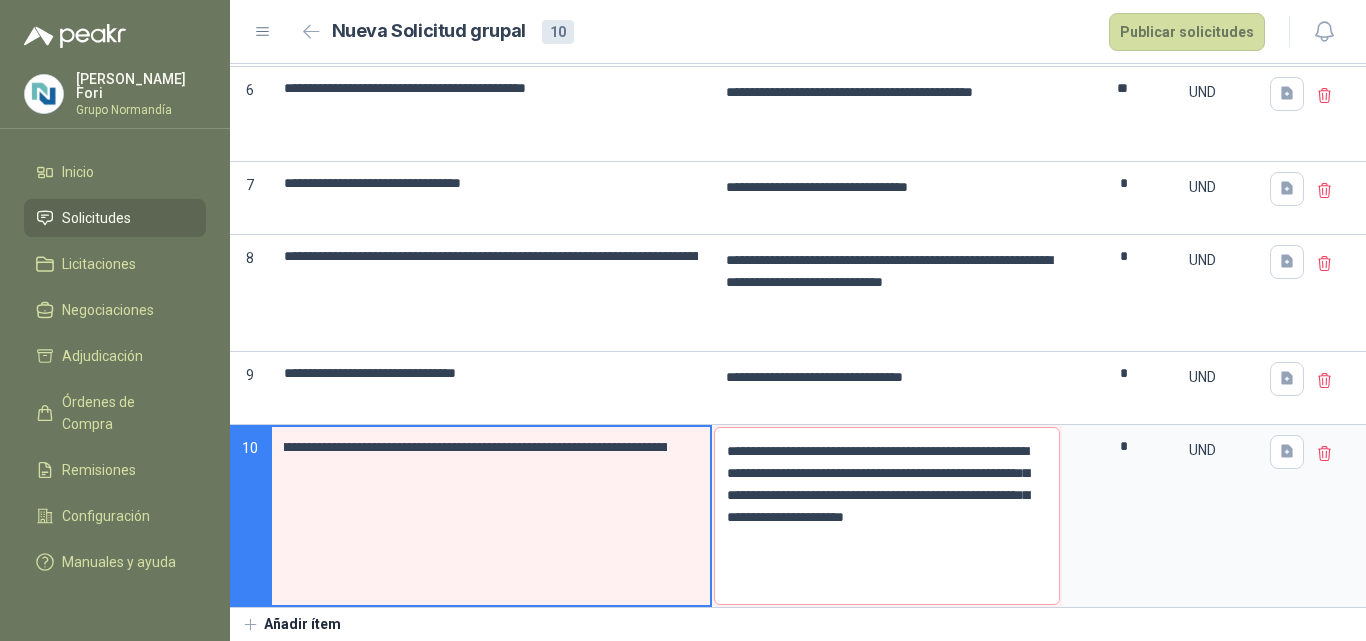 drag, startPoint x: 629, startPoint y: 447, endPoint x: 663, endPoint y: 446, distance: 34.0147 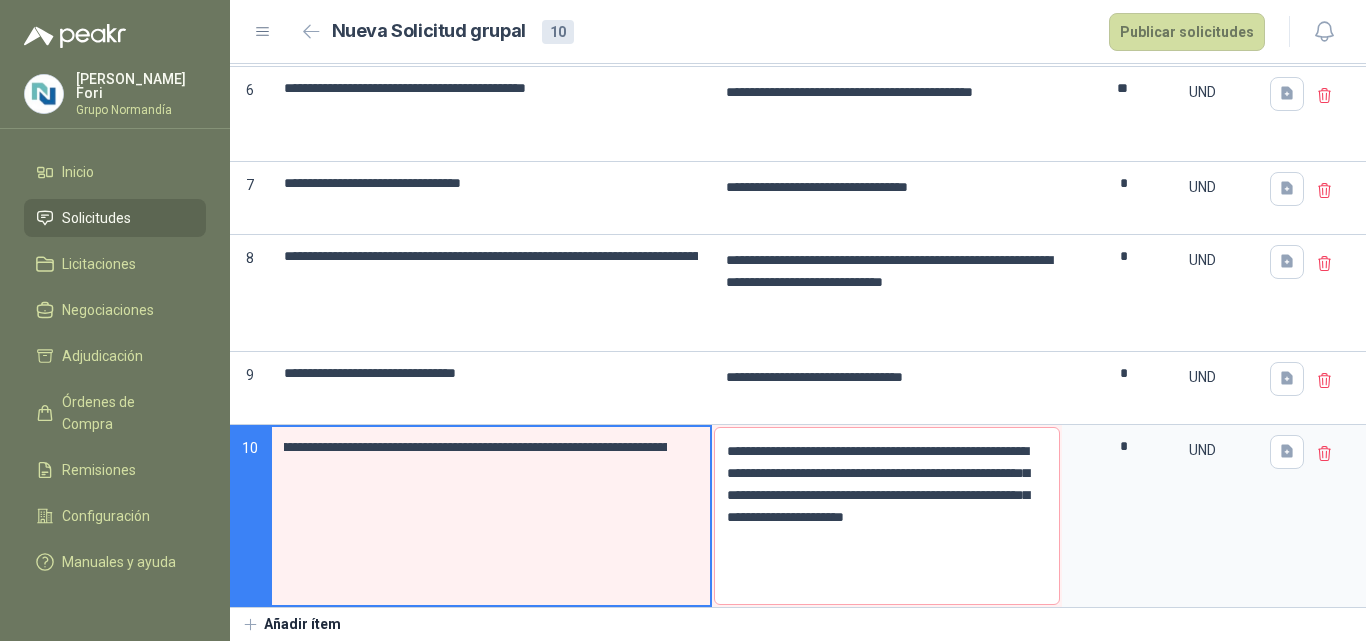 click on "**********" at bounding box center (475, 447) 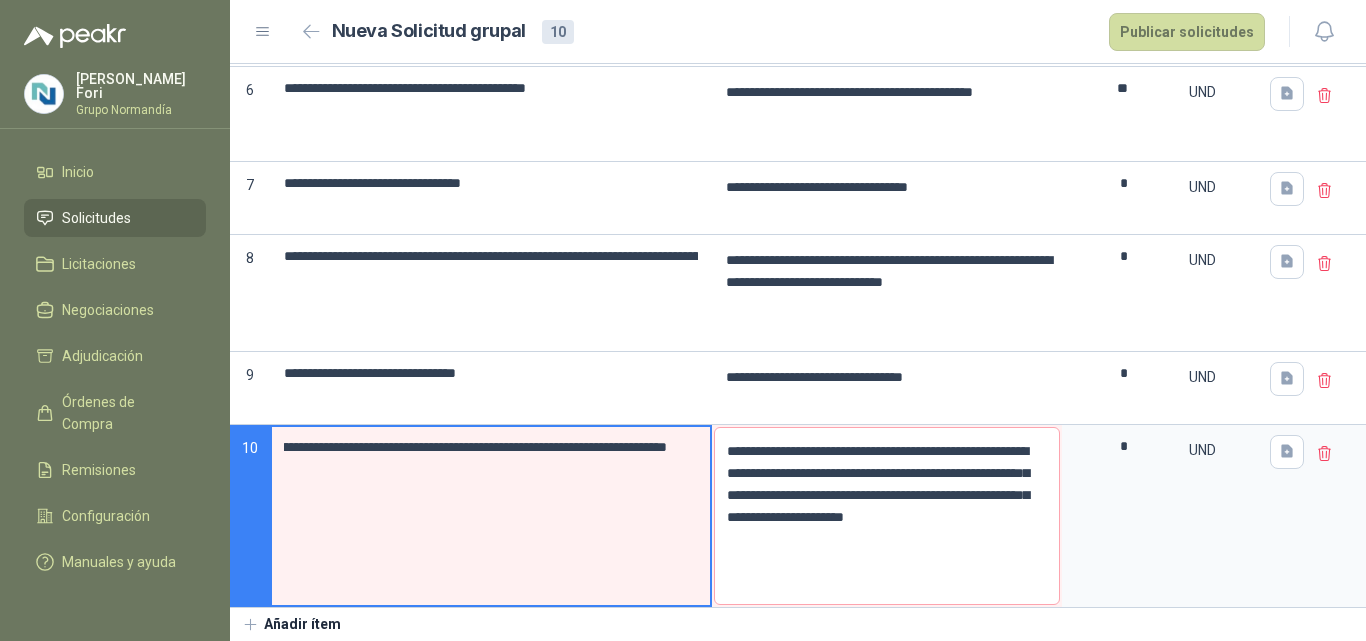 scroll, scrollTop: 0, scrollLeft: 1148, axis: horizontal 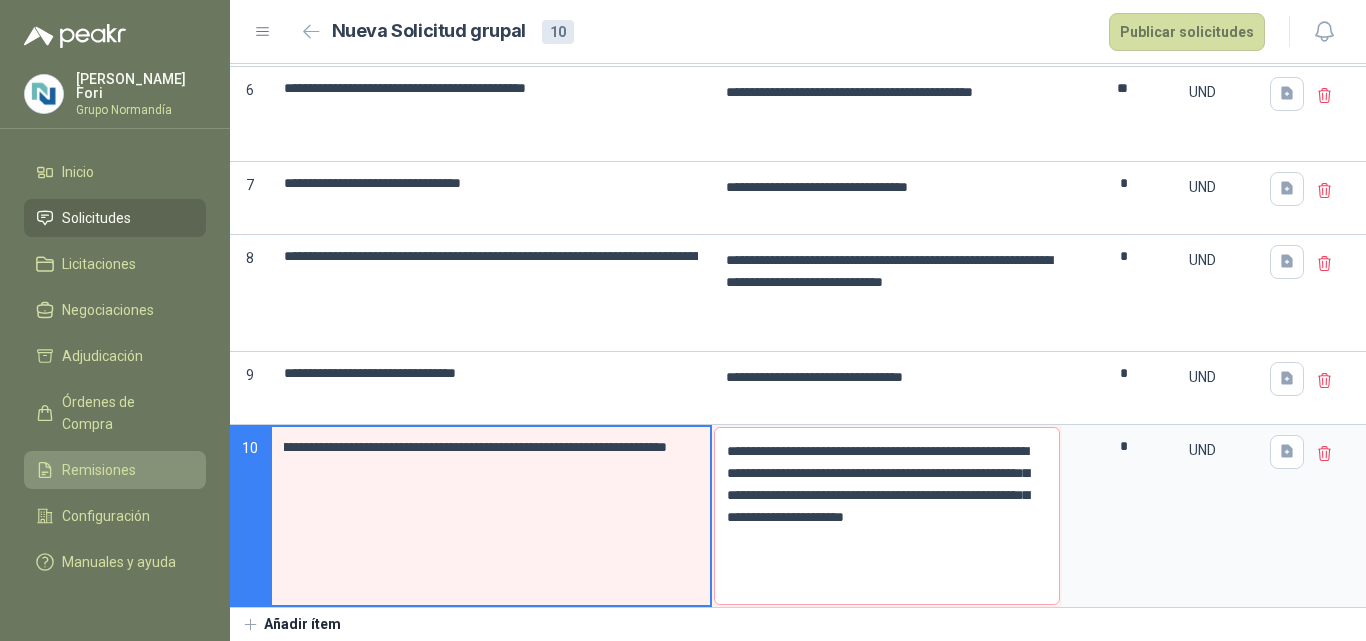 type on "**********" 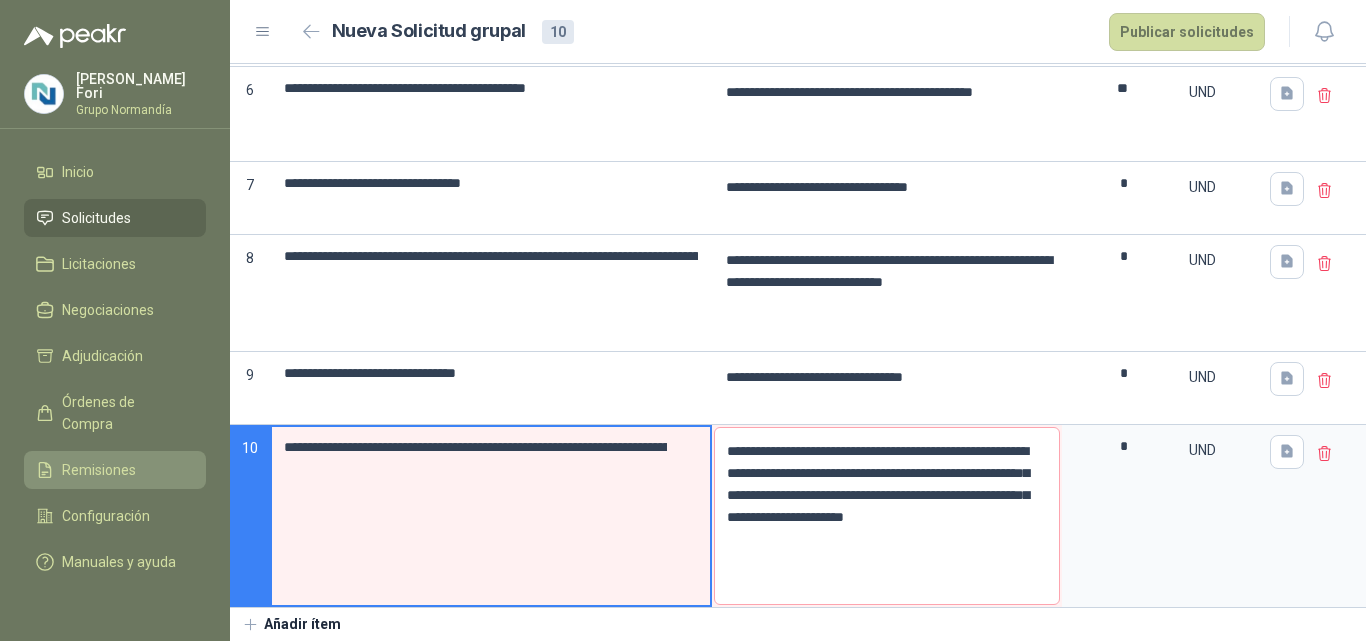 drag, startPoint x: 667, startPoint y: 445, endPoint x: 112, endPoint y: 425, distance: 555.3602 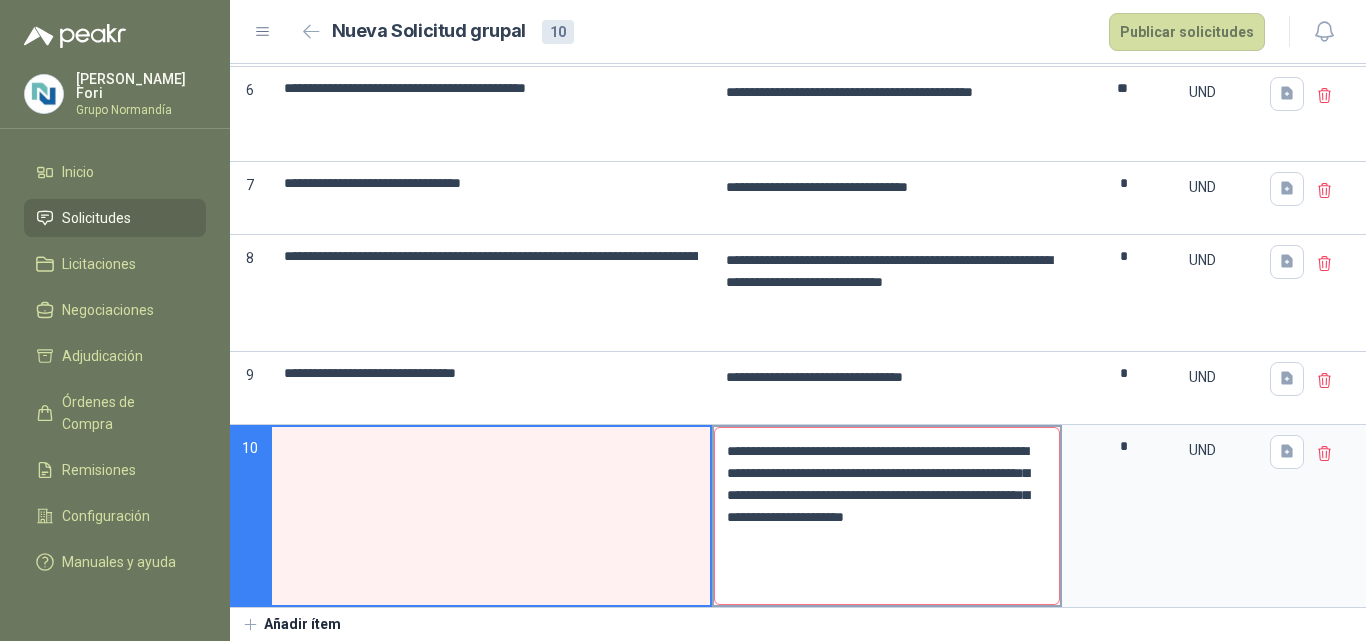 type 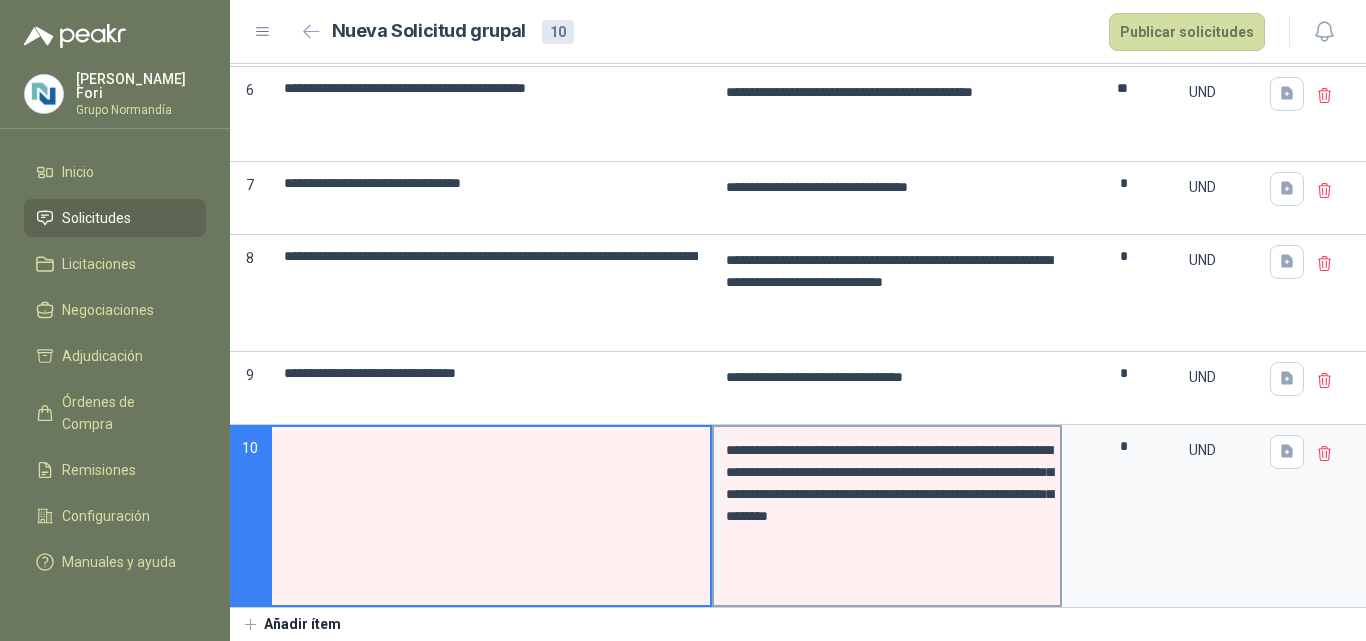 type on "**********" 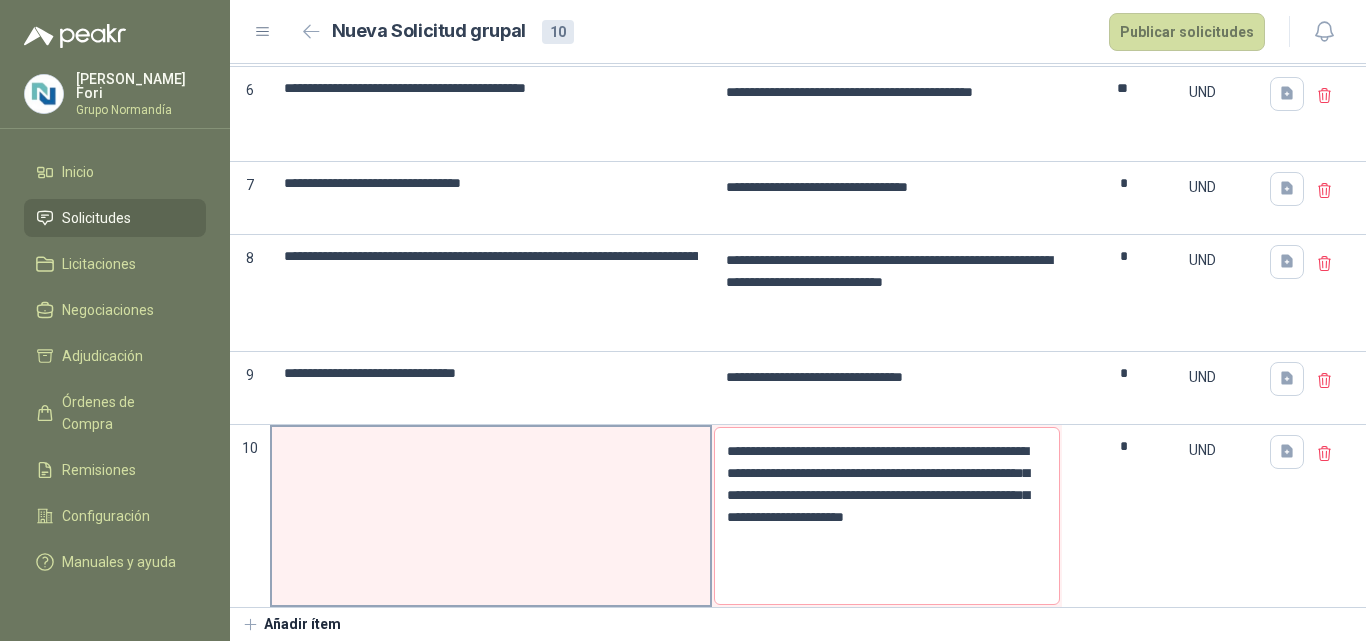 type on "**********" 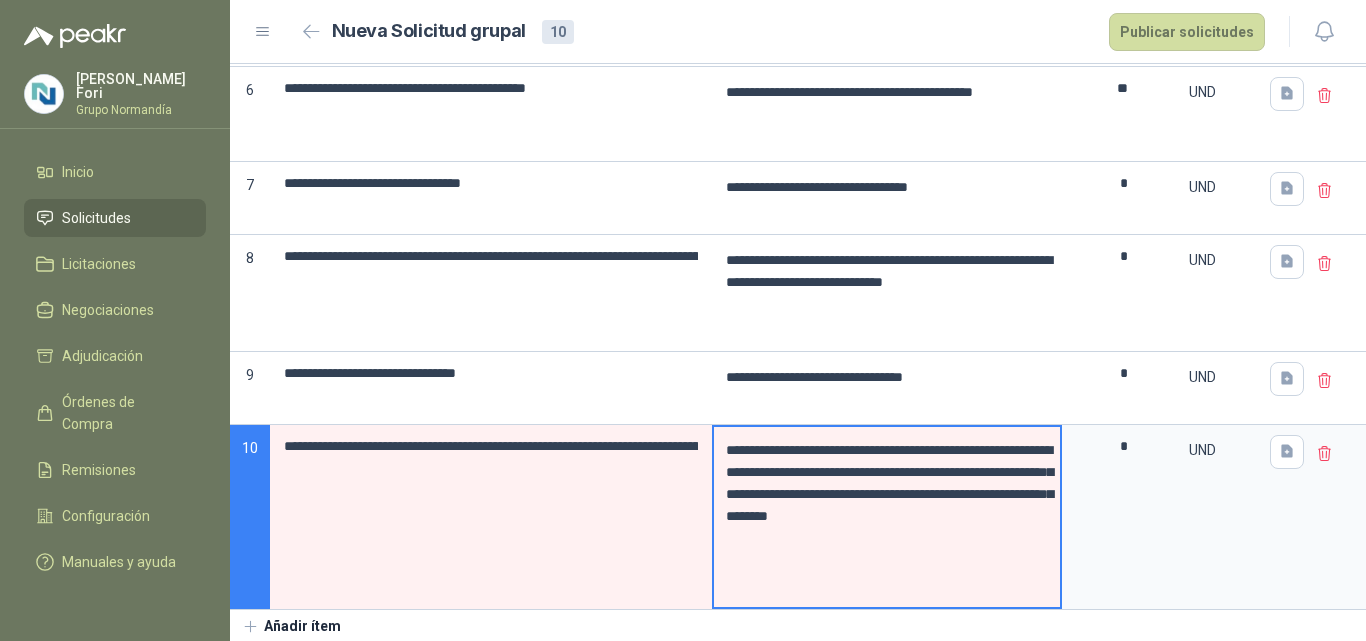 drag, startPoint x: 837, startPoint y: 510, endPoint x: 1133, endPoint y: 496, distance: 296.3309 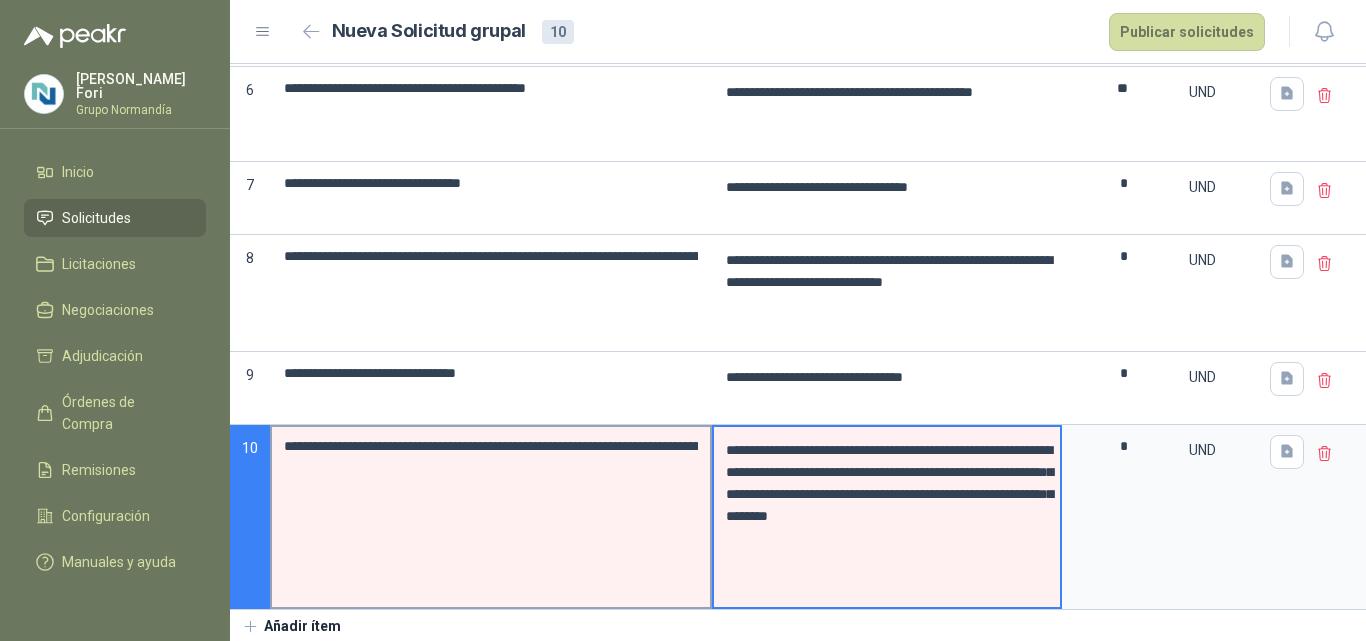 drag, startPoint x: 995, startPoint y: 493, endPoint x: 626, endPoint y: 437, distance: 373.22513 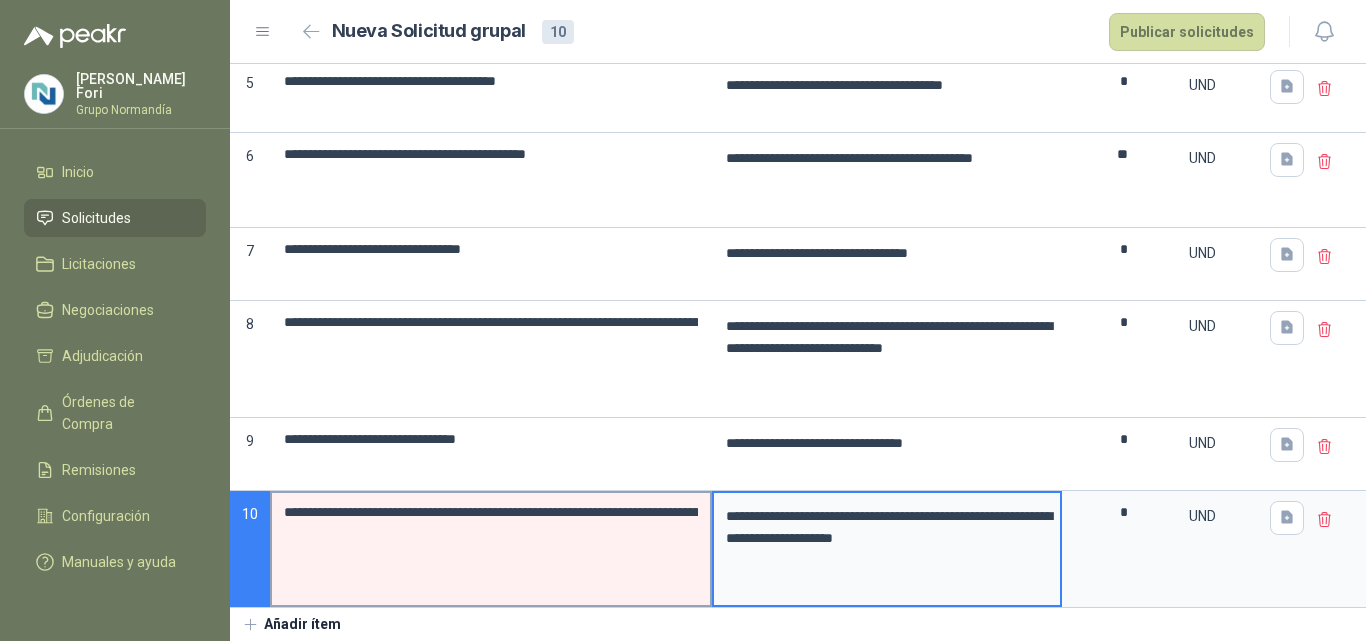 scroll, scrollTop: 548, scrollLeft: 0, axis: vertical 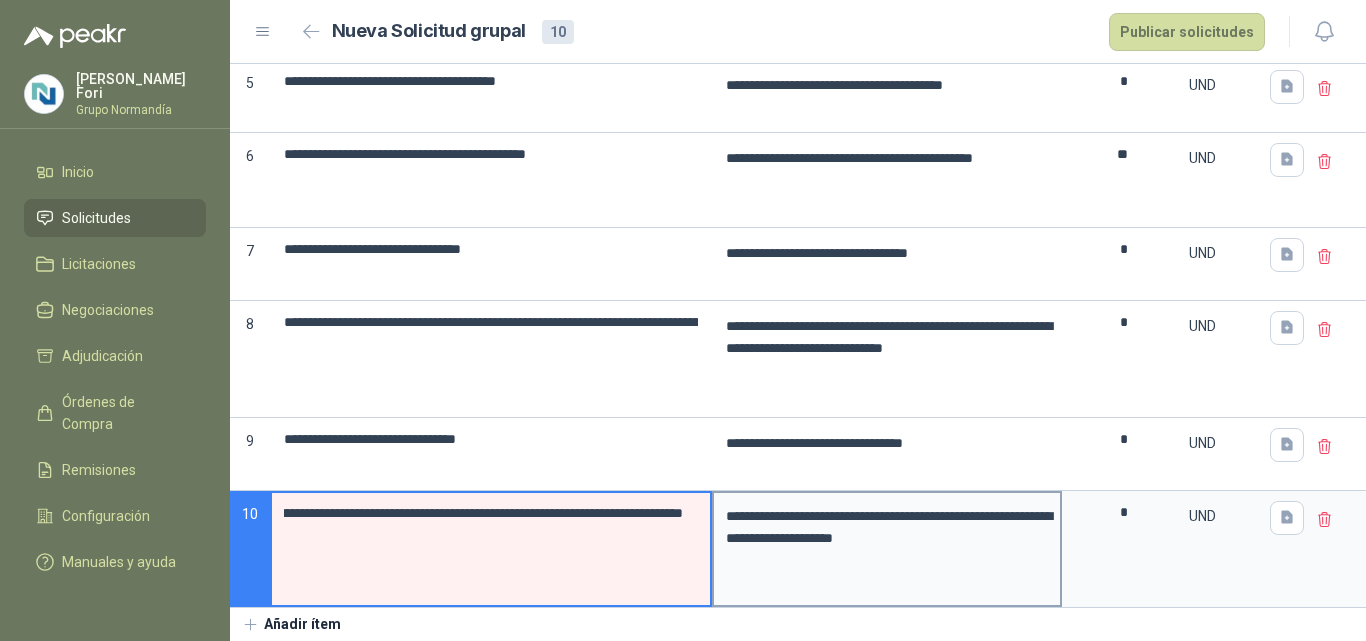 click on "**********" at bounding box center [887, 549] 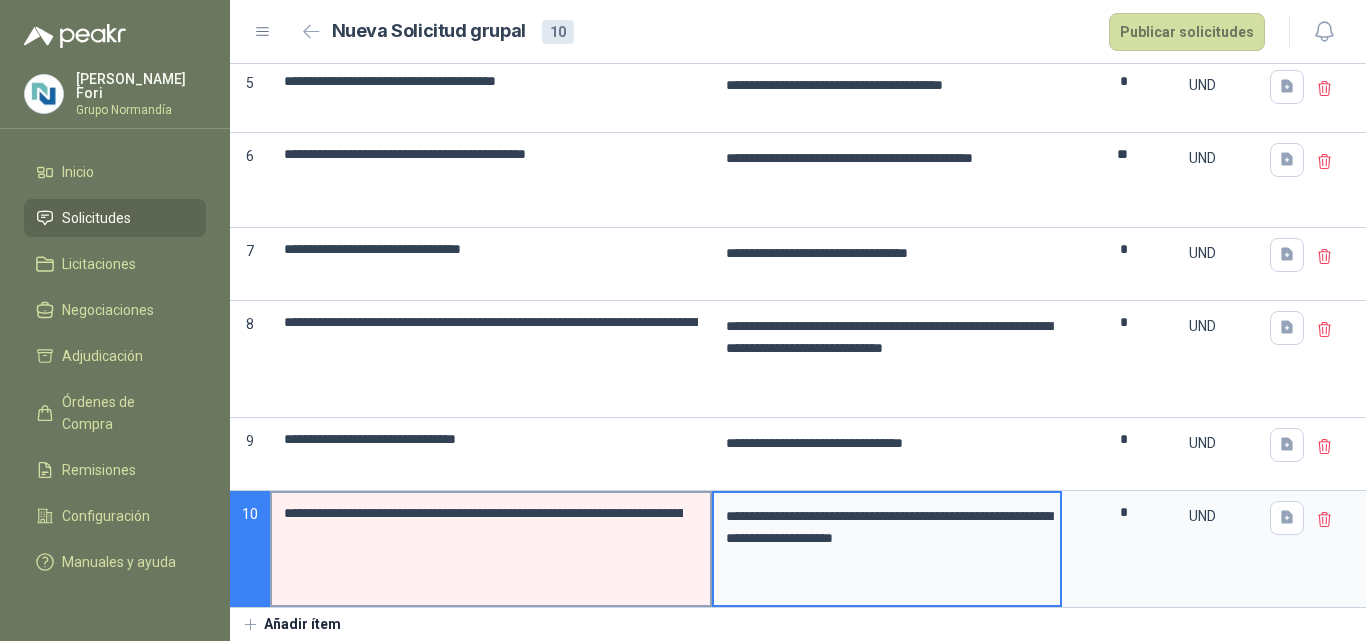 click on "**********" at bounding box center [483, 513] 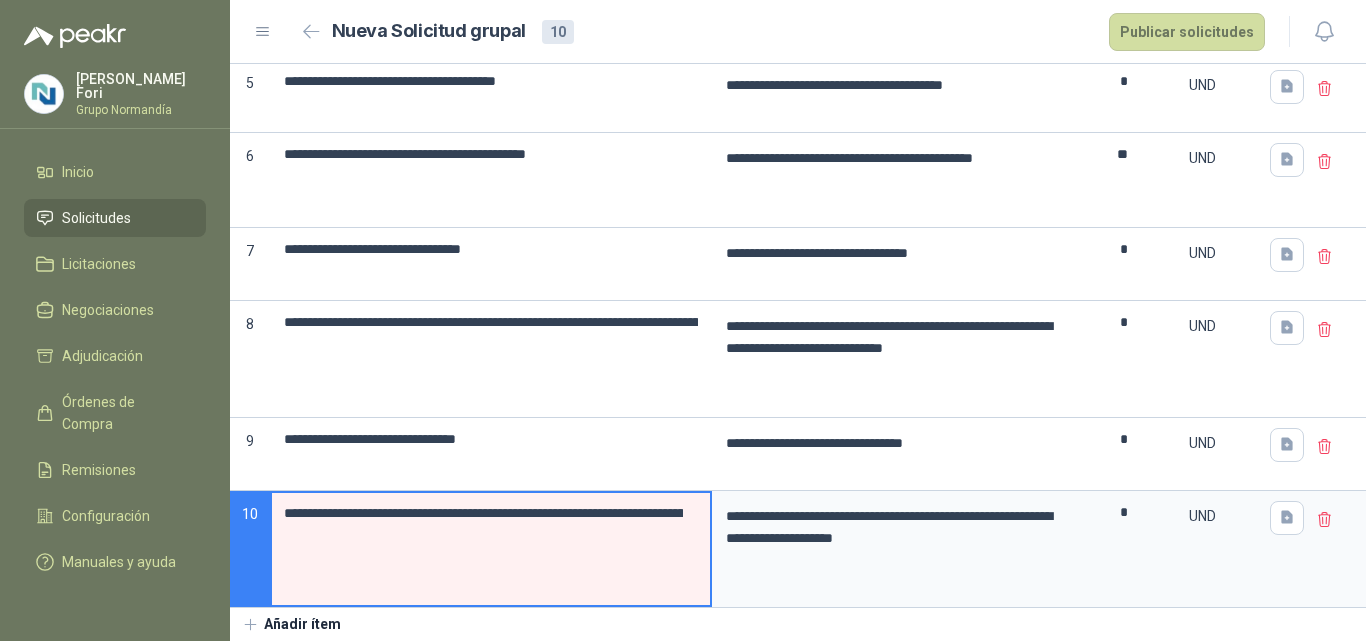 click on "**********" at bounding box center (483, 513) 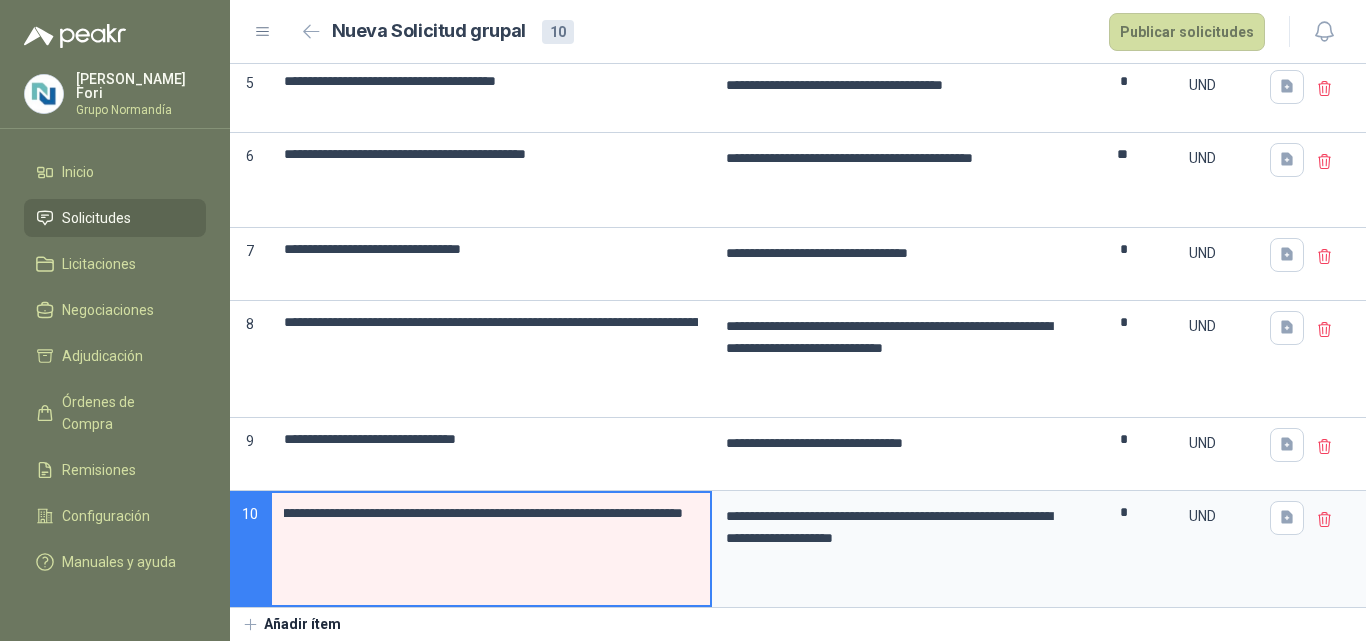 scroll, scrollTop: 0, scrollLeft: 1132, axis: horizontal 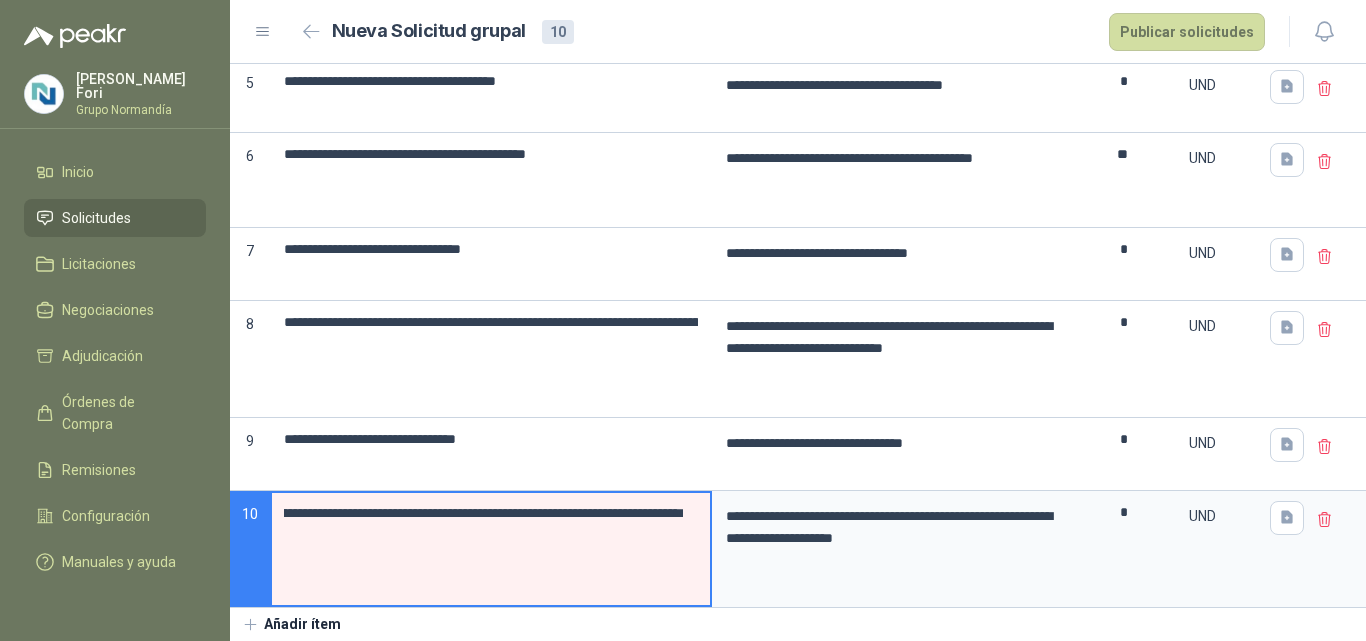 drag, startPoint x: 680, startPoint y: 512, endPoint x: 551, endPoint y: 511, distance: 129.00388 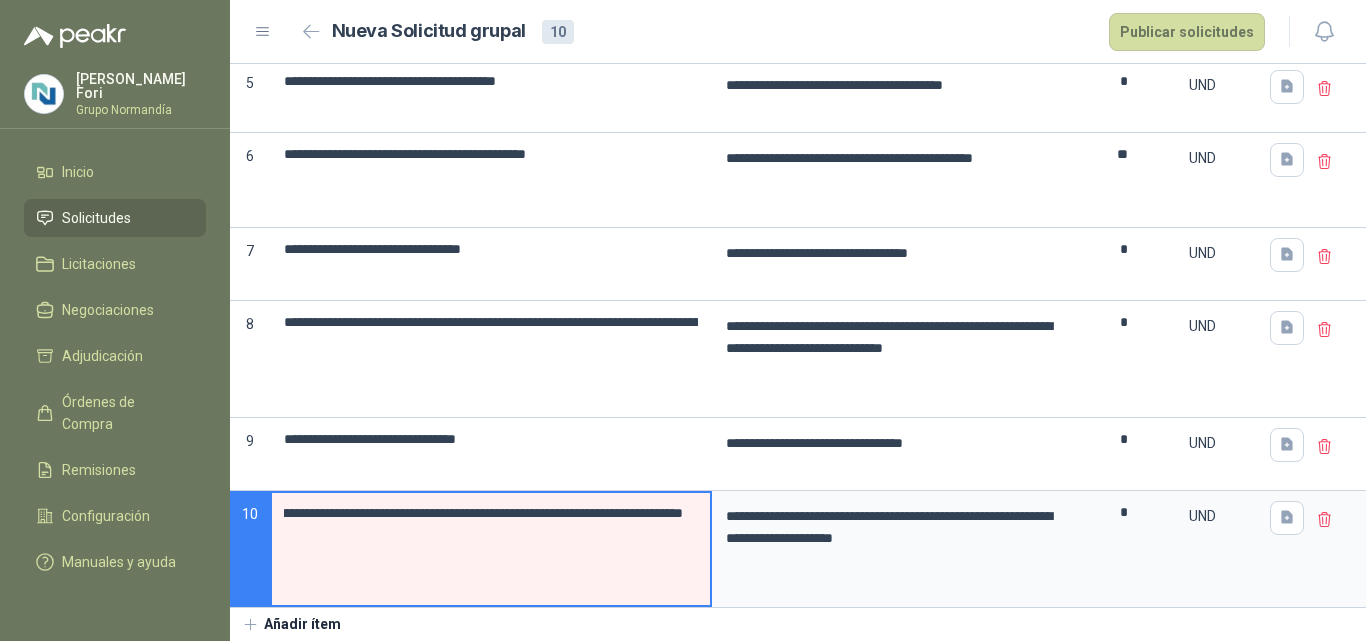 scroll, scrollTop: 0, scrollLeft: 474, axis: horizontal 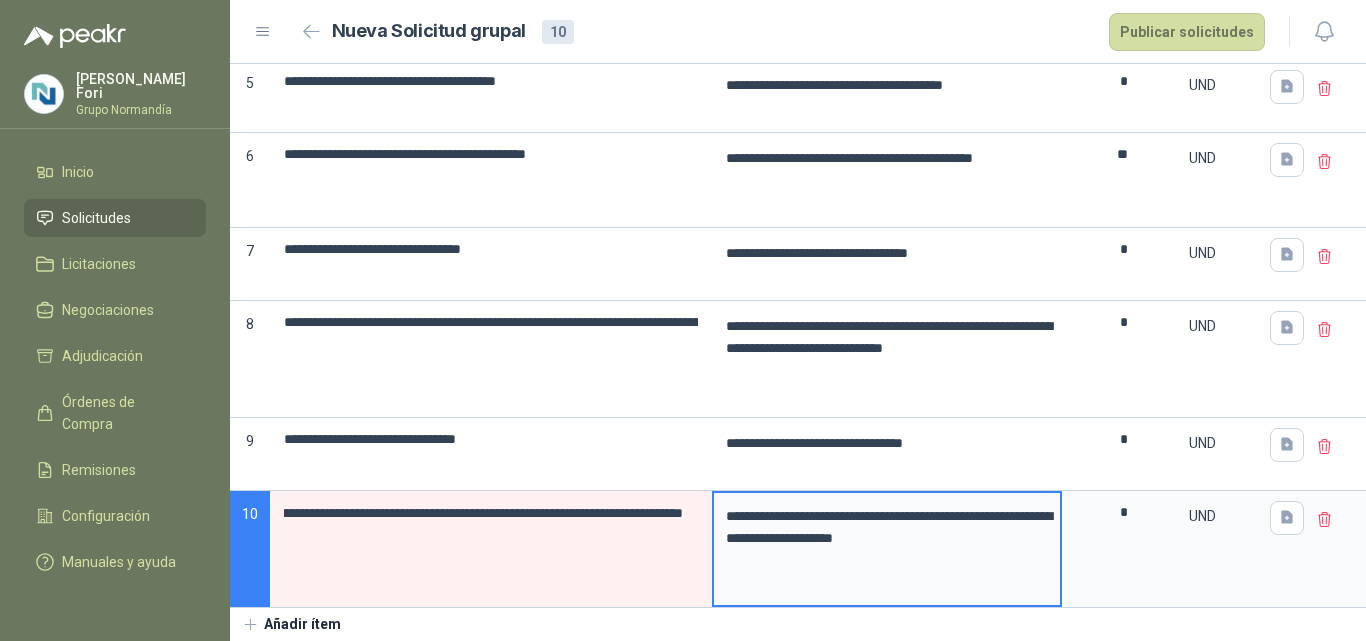 click on "**********" at bounding box center [887, 549] 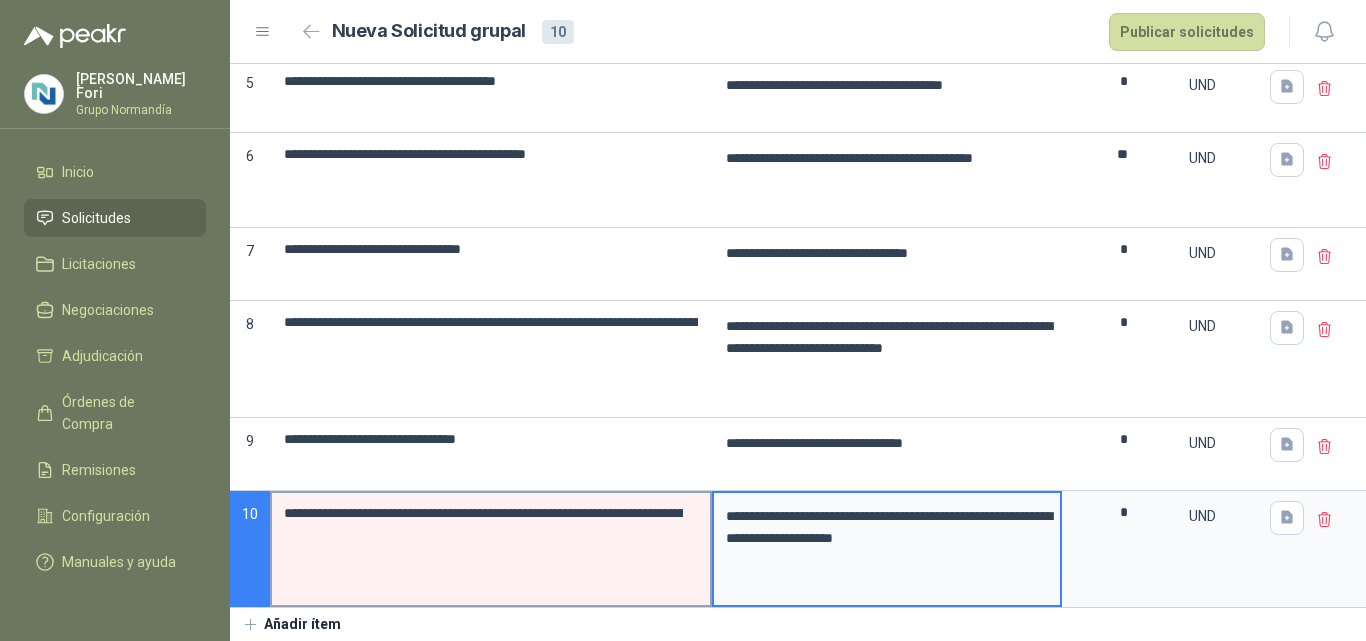 click on "**********" at bounding box center [491, 549] 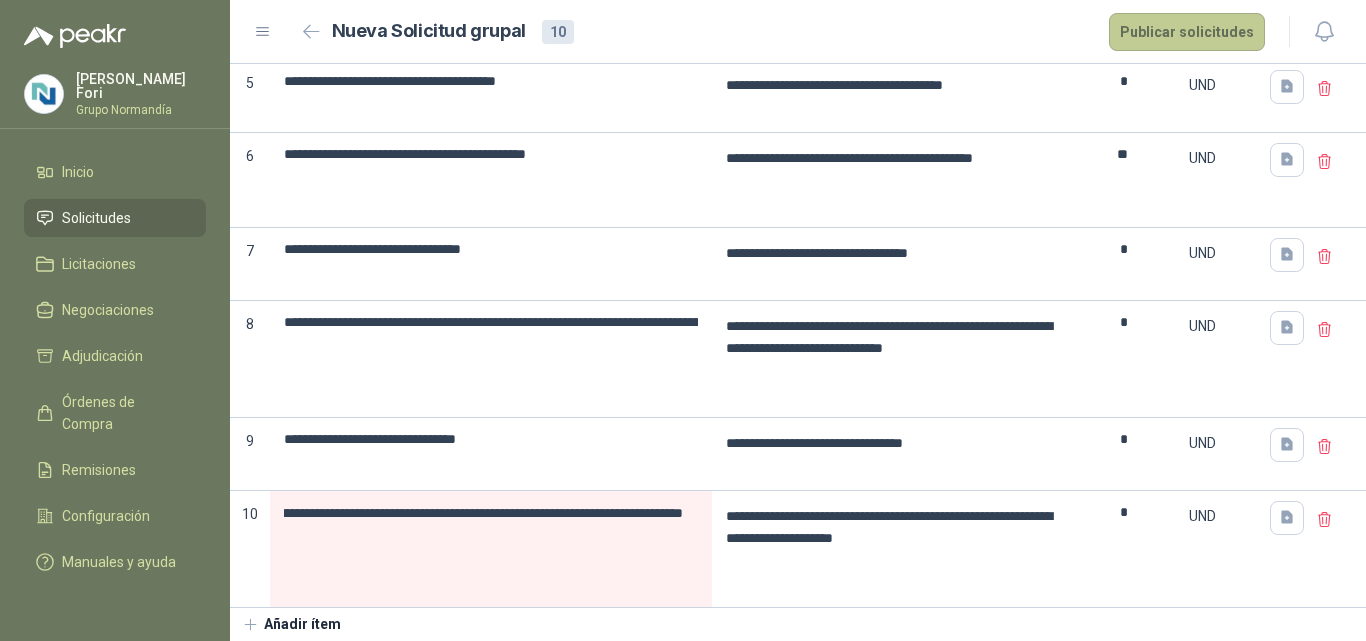 click on "Publicar solicitudes" at bounding box center (1187, 32) 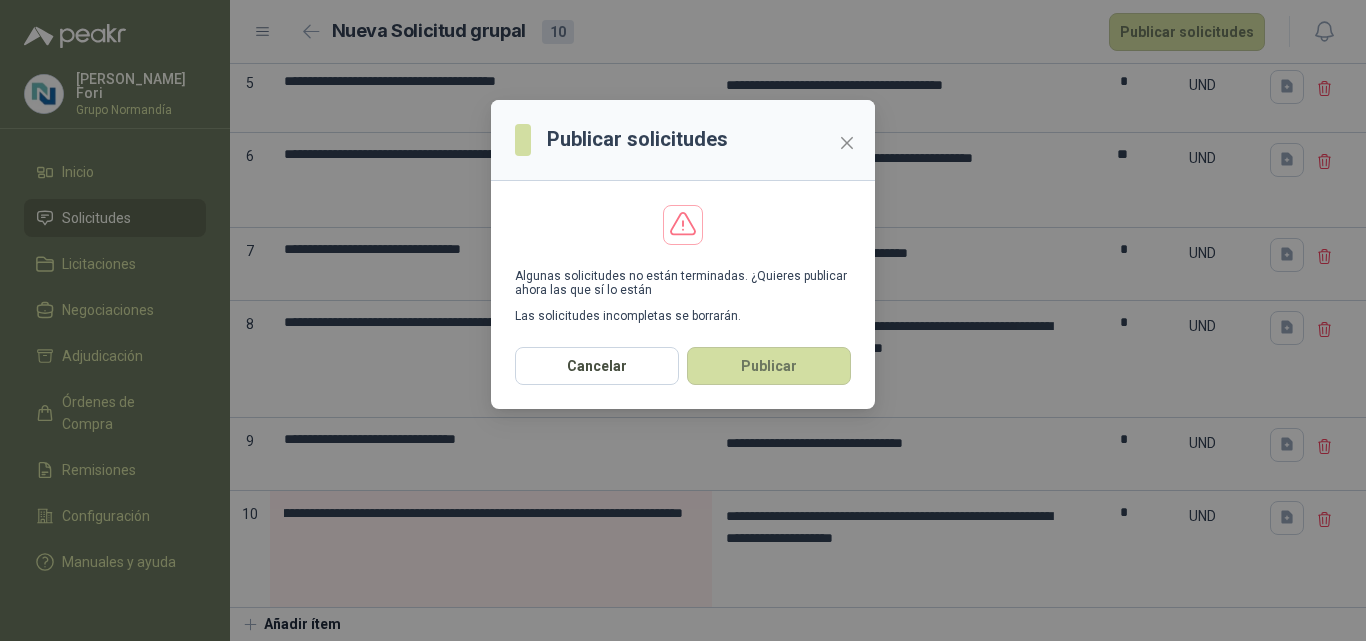 scroll, scrollTop: 0, scrollLeft: 0, axis: both 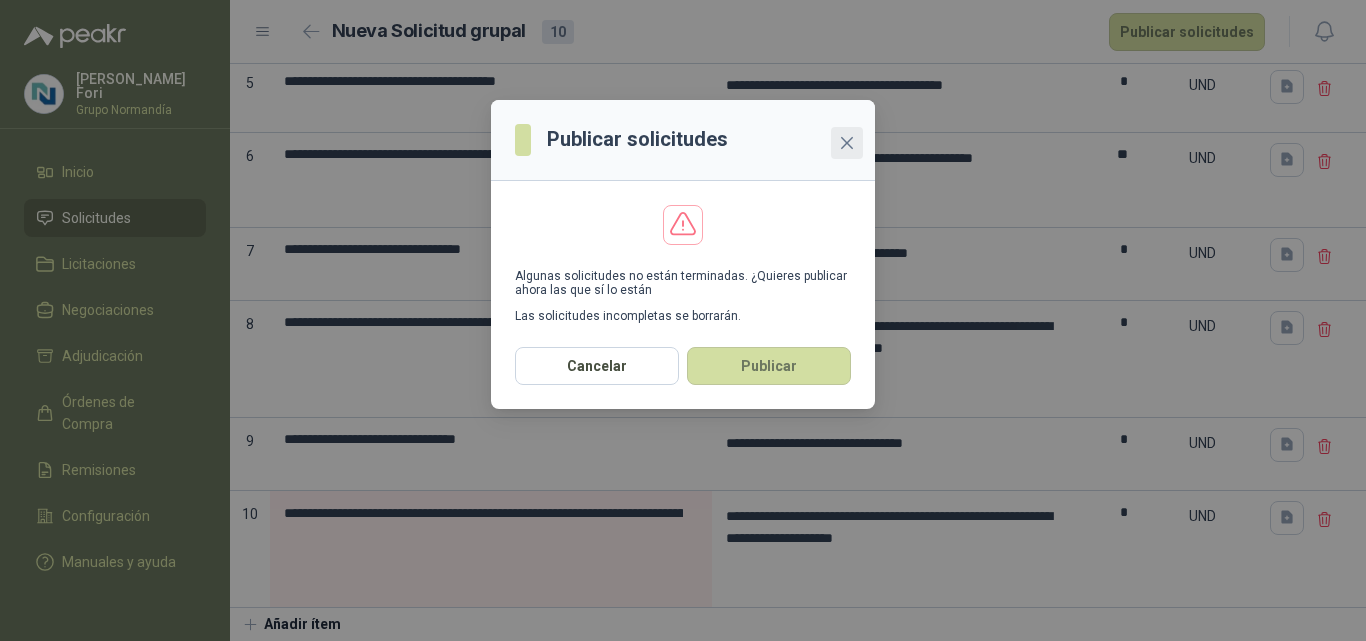 click 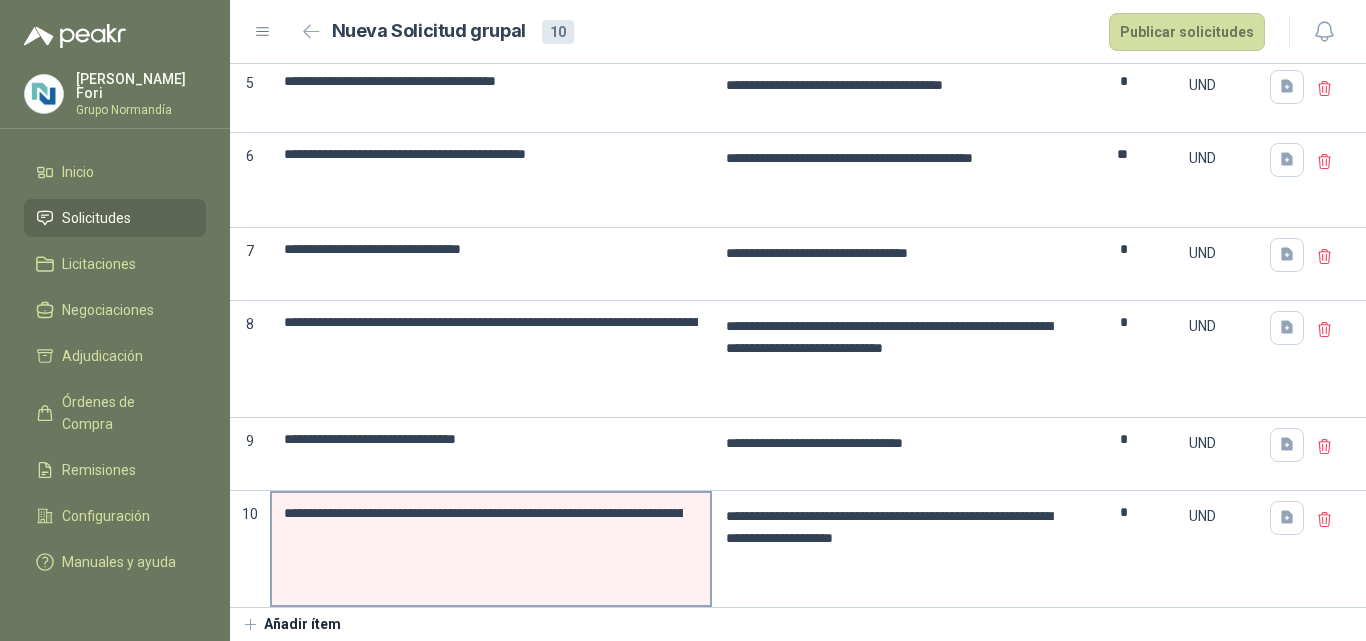 click on "**********" at bounding box center [491, 549] 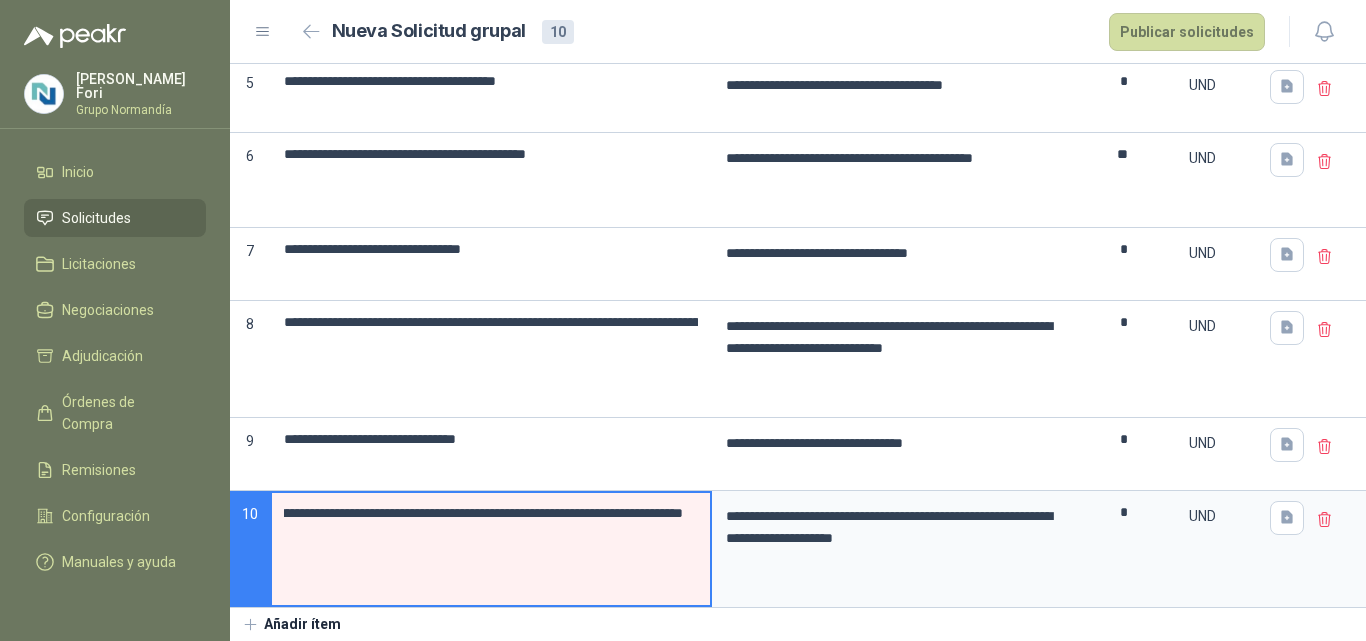 click on "**********" at bounding box center (483, 513) 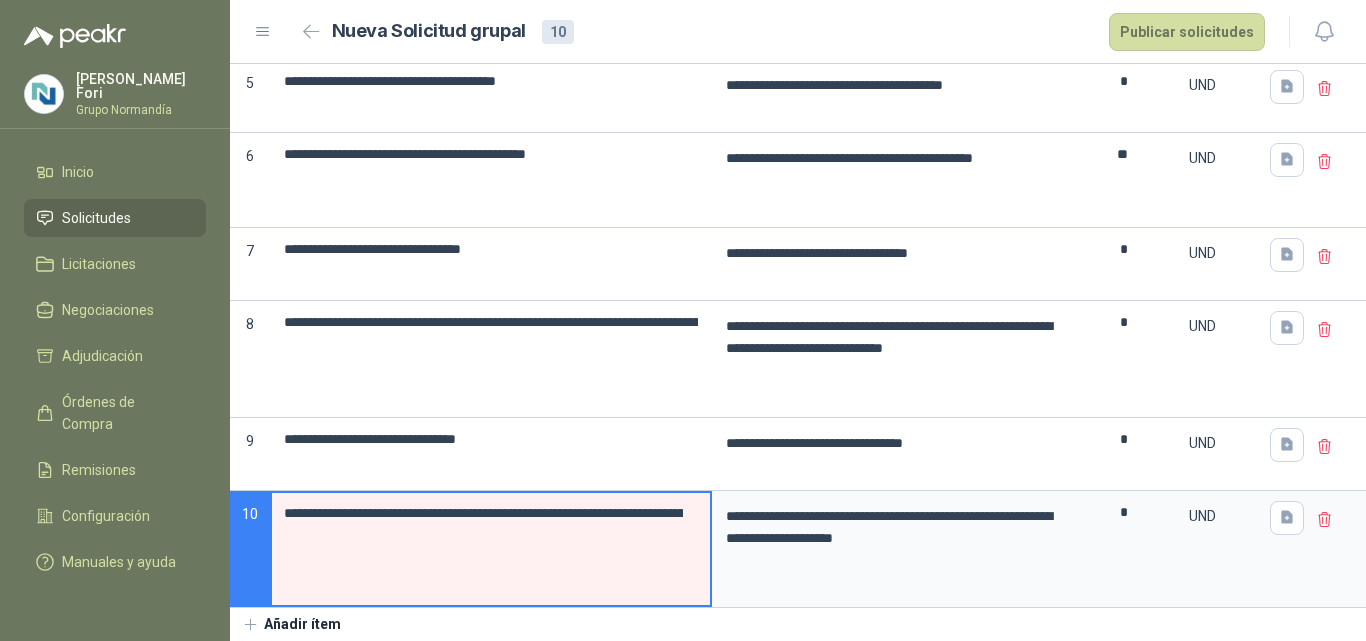 drag, startPoint x: 685, startPoint y: 513, endPoint x: 152, endPoint y: 513, distance: 533 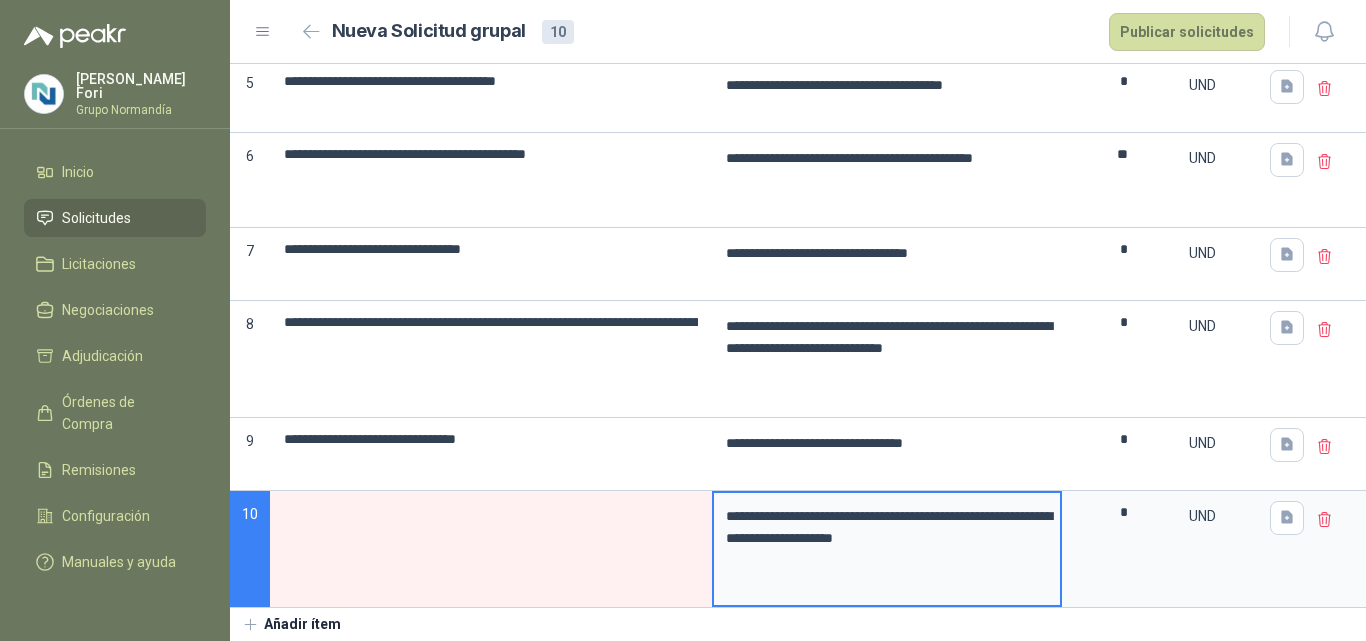 click on "**********" at bounding box center [887, 549] 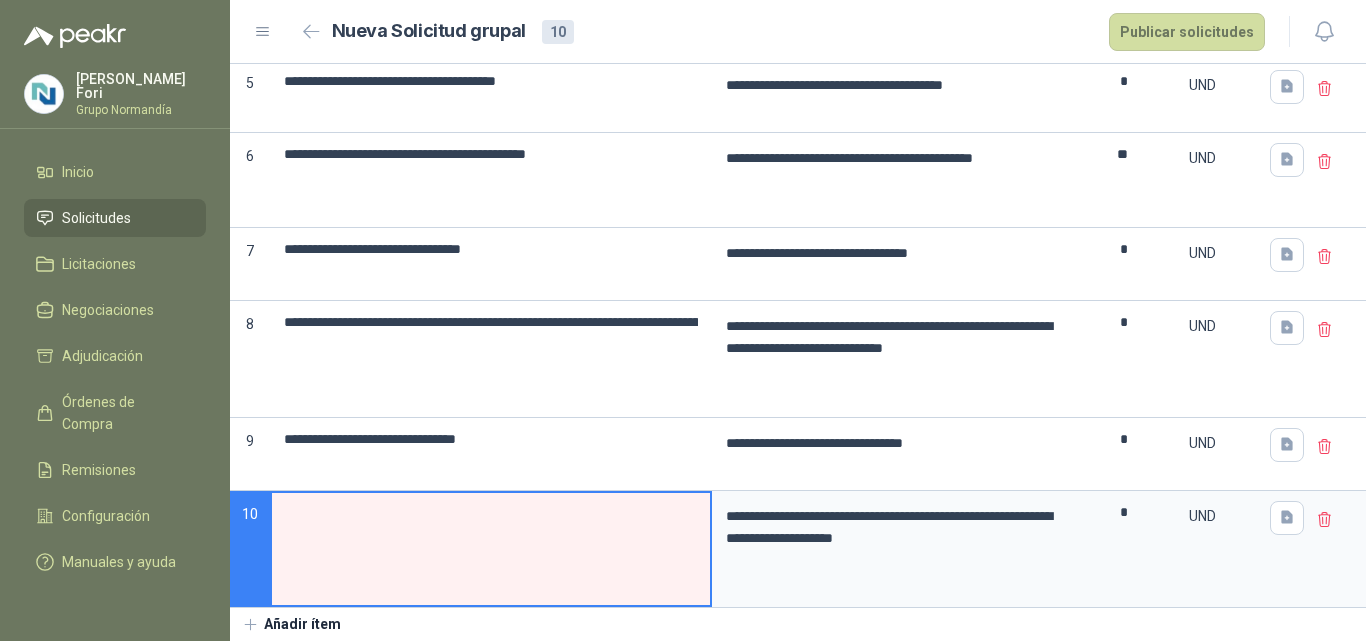 click at bounding box center (483, 513) 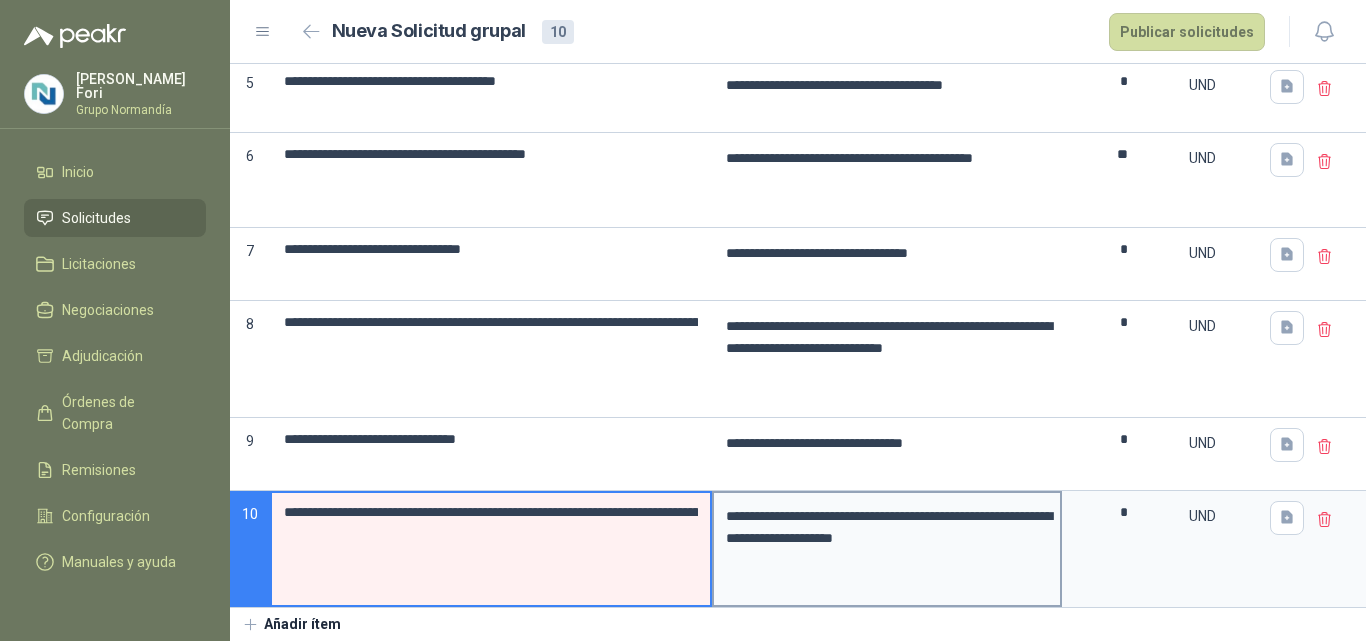 click on "**********" at bounding box center [887, 549] 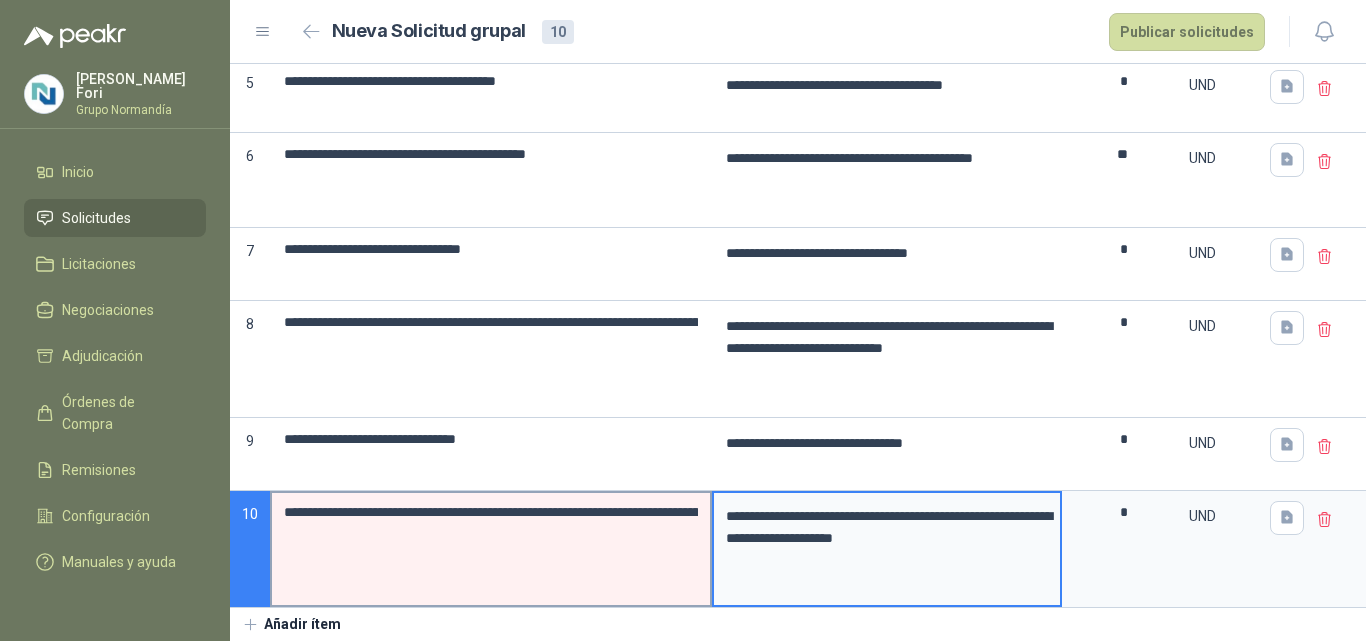 click on "**********" at bounding box center (491, 549) 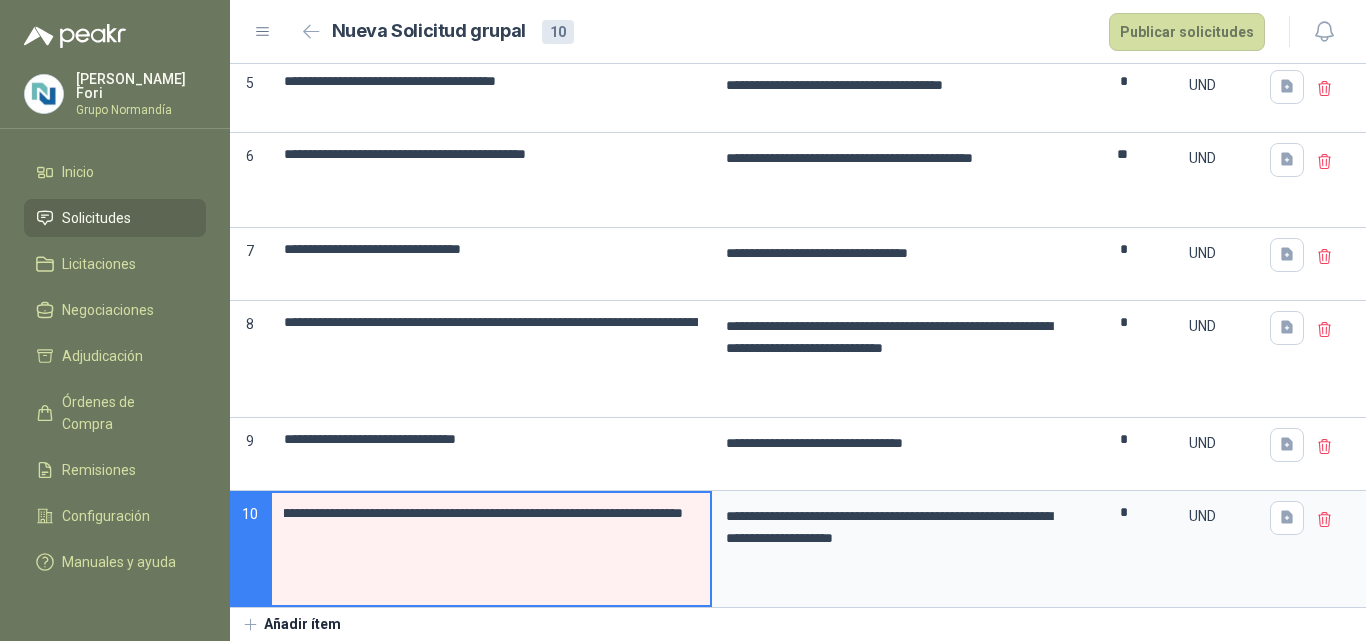 click on "**********" at bounding box center (483, 513) 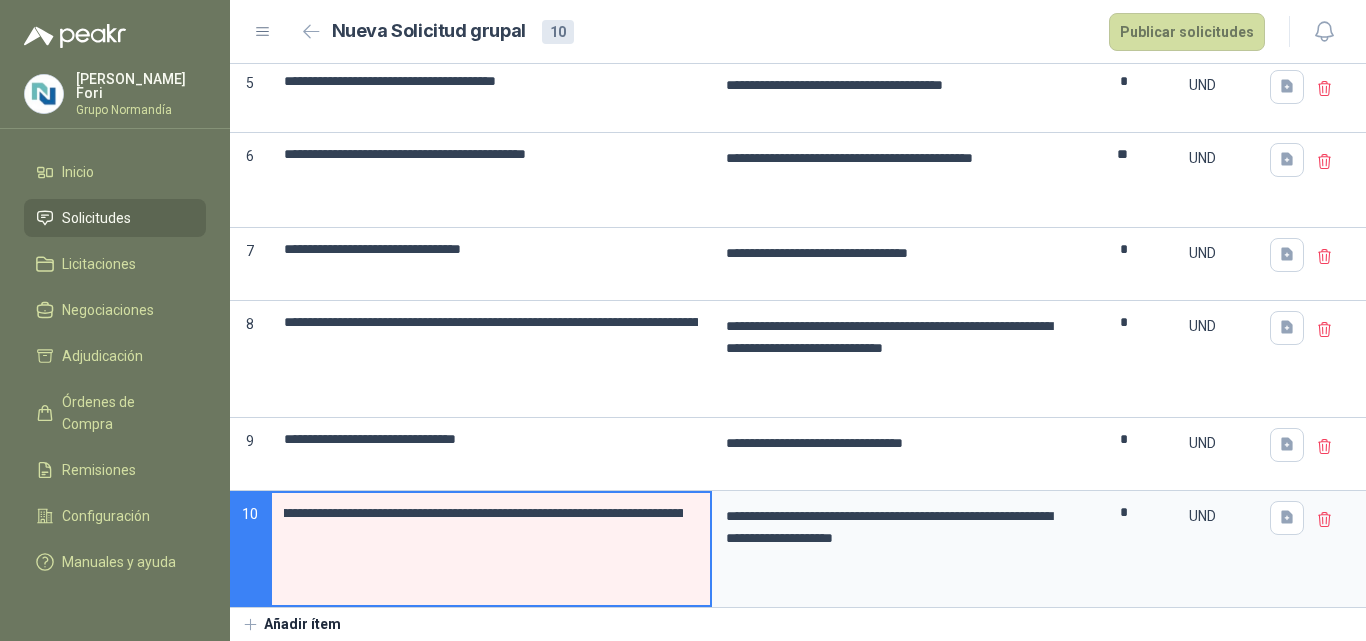 scroll, scrollTop: 0, scrollLeft: 0, axis: both 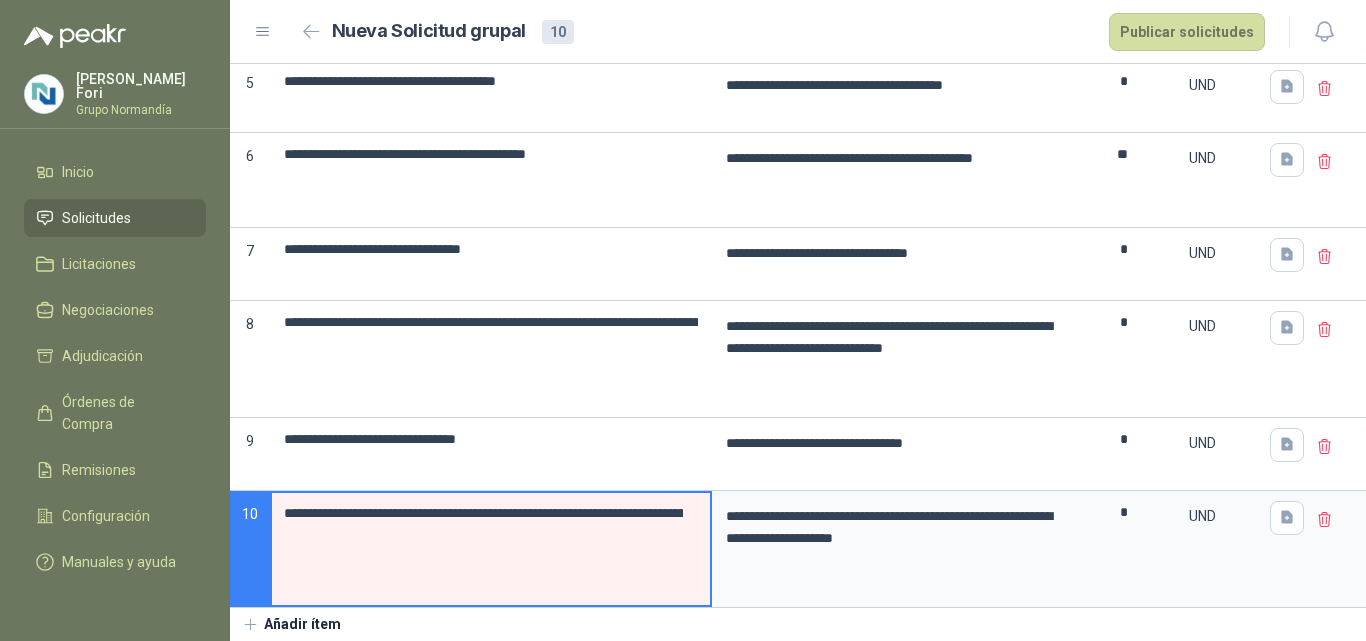 drag, startPoint x: 685, startPoint y: 524, endPoint x: 250, endPoint y: 537, distance: 435.1942 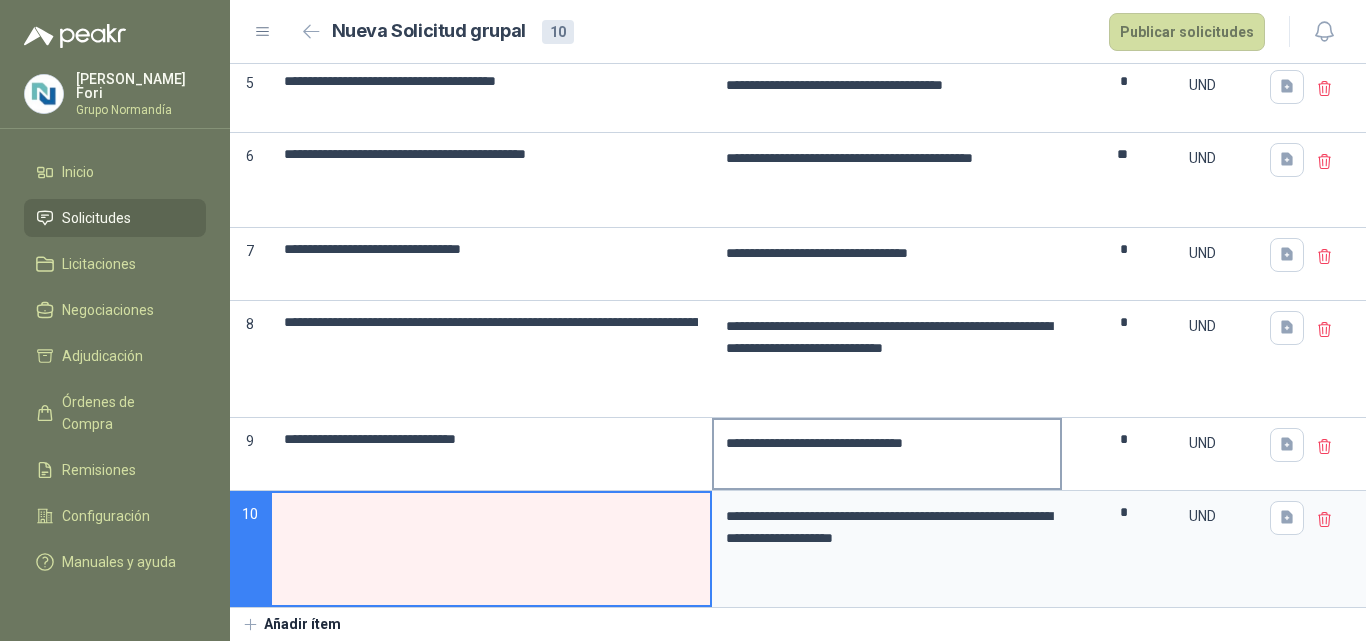 click on "**********" at bounding box center (887, 454) 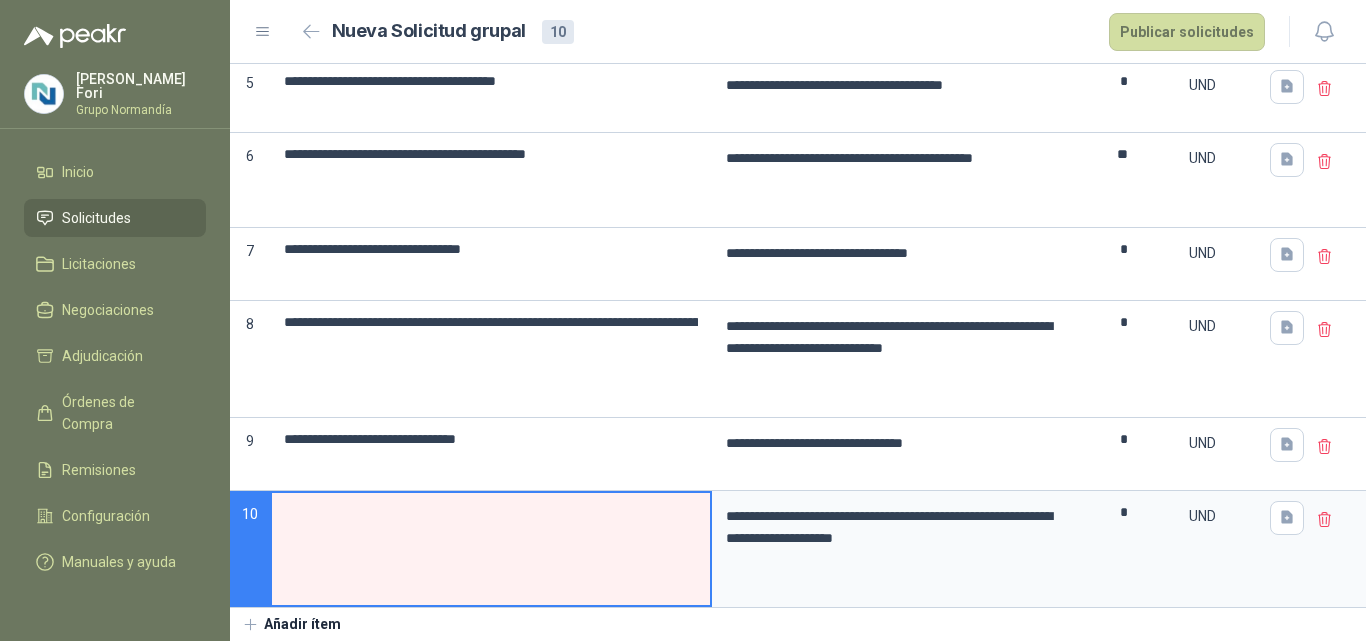 click at bounding box center (483, 513) 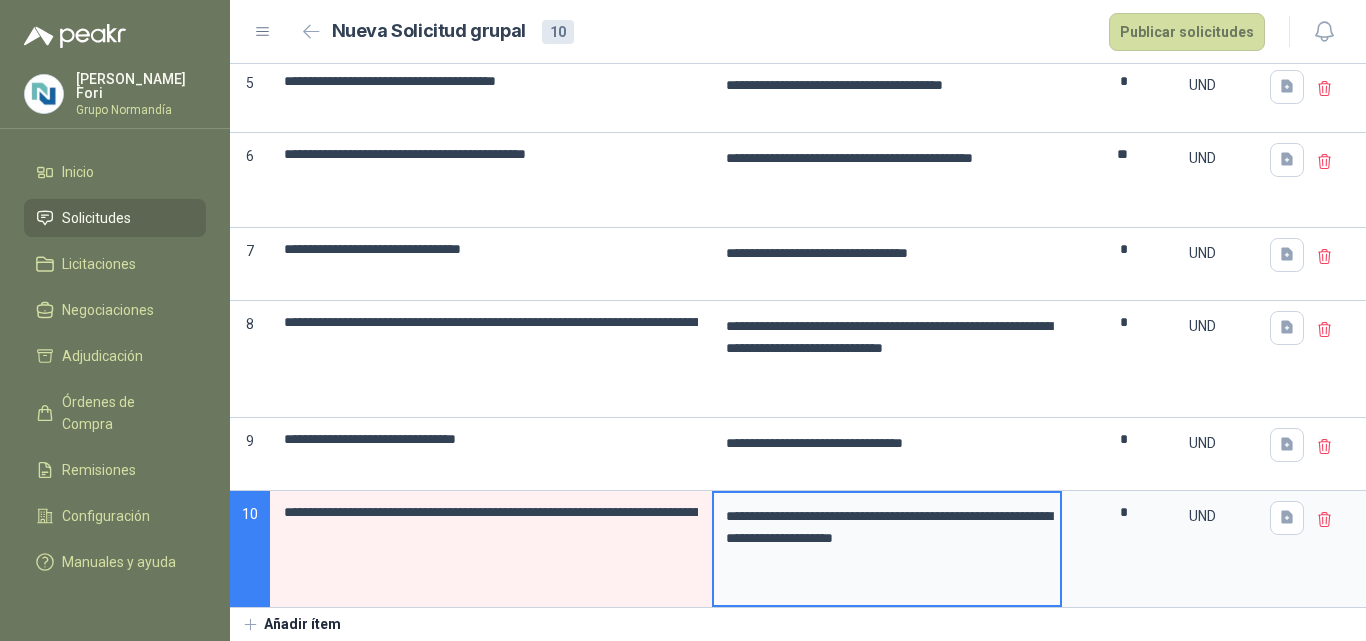 click on "**********" at bounding box center [887, 549] 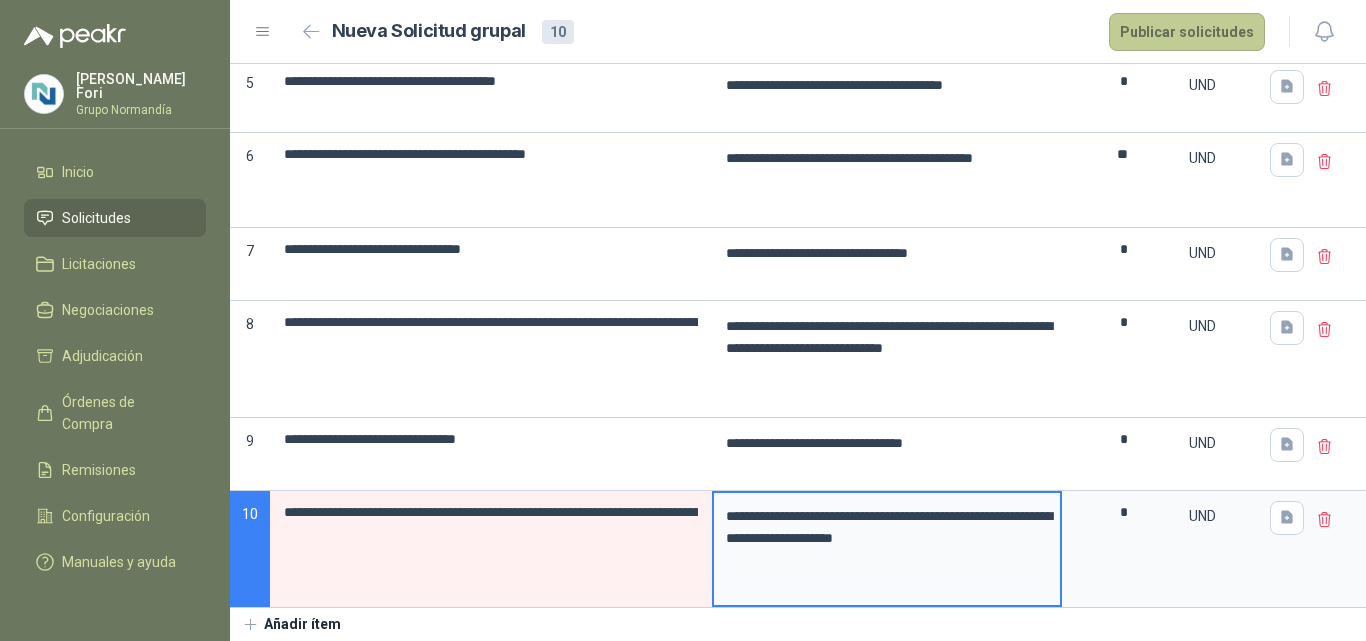 click on "Publicar solicitudes" at bounding box center [1187, 32] 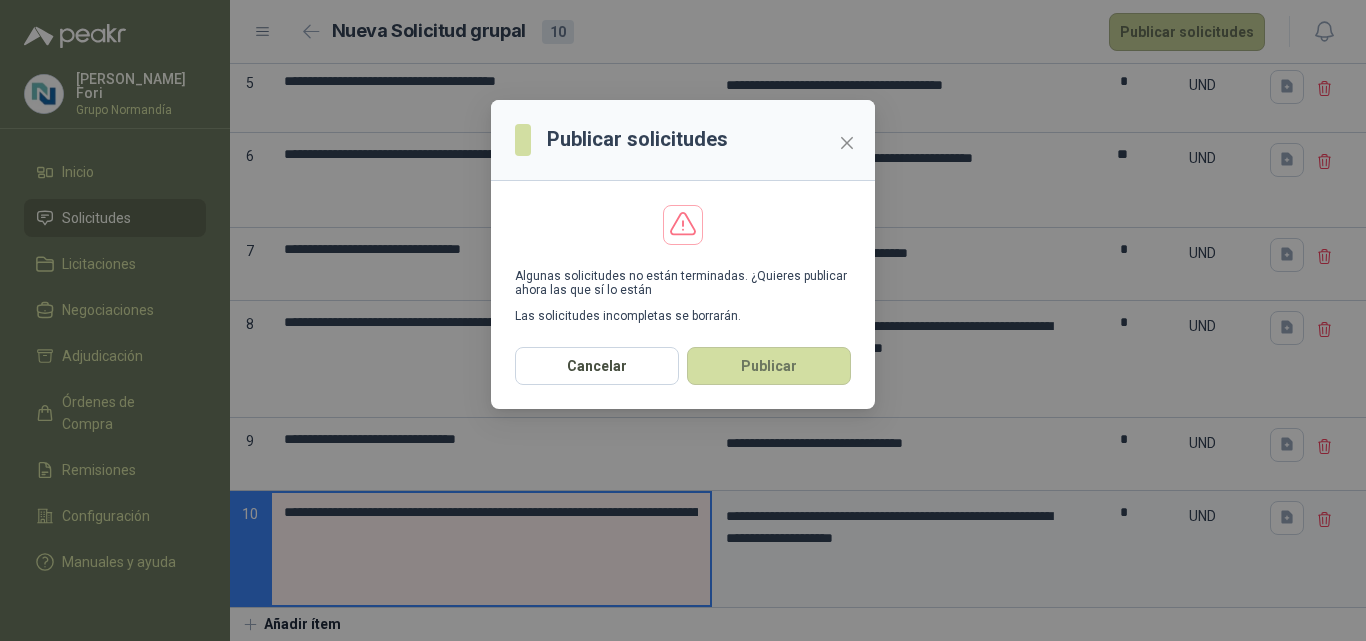 scroll, scrollTop: 0, scrollLeft: 474, axis: horizontal 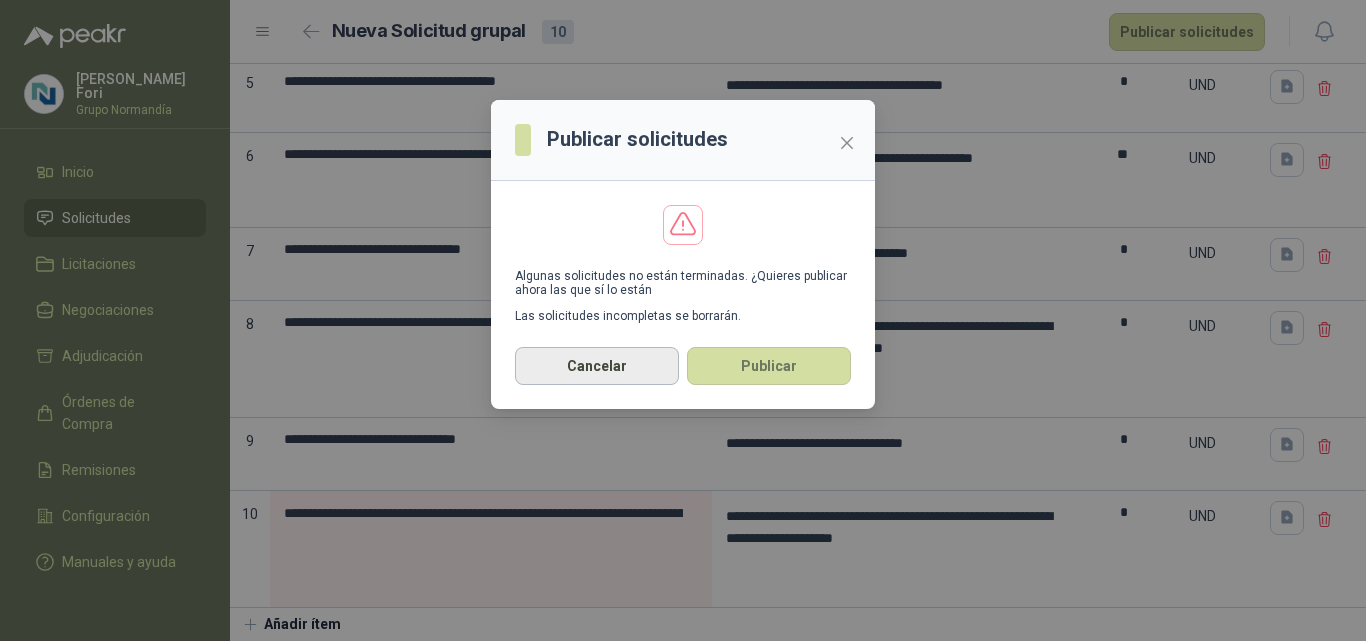 click on "Cancelar" at bounding box center [597, 366] 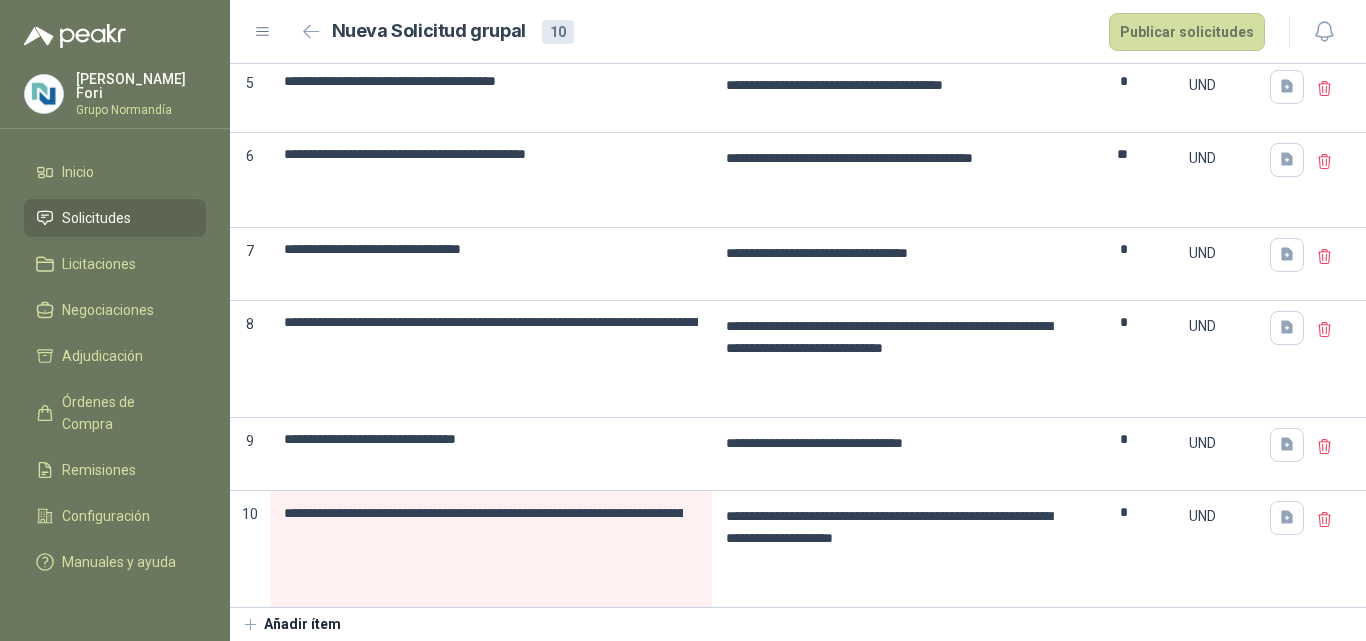click on "**********" at bounding box center [483, 513] 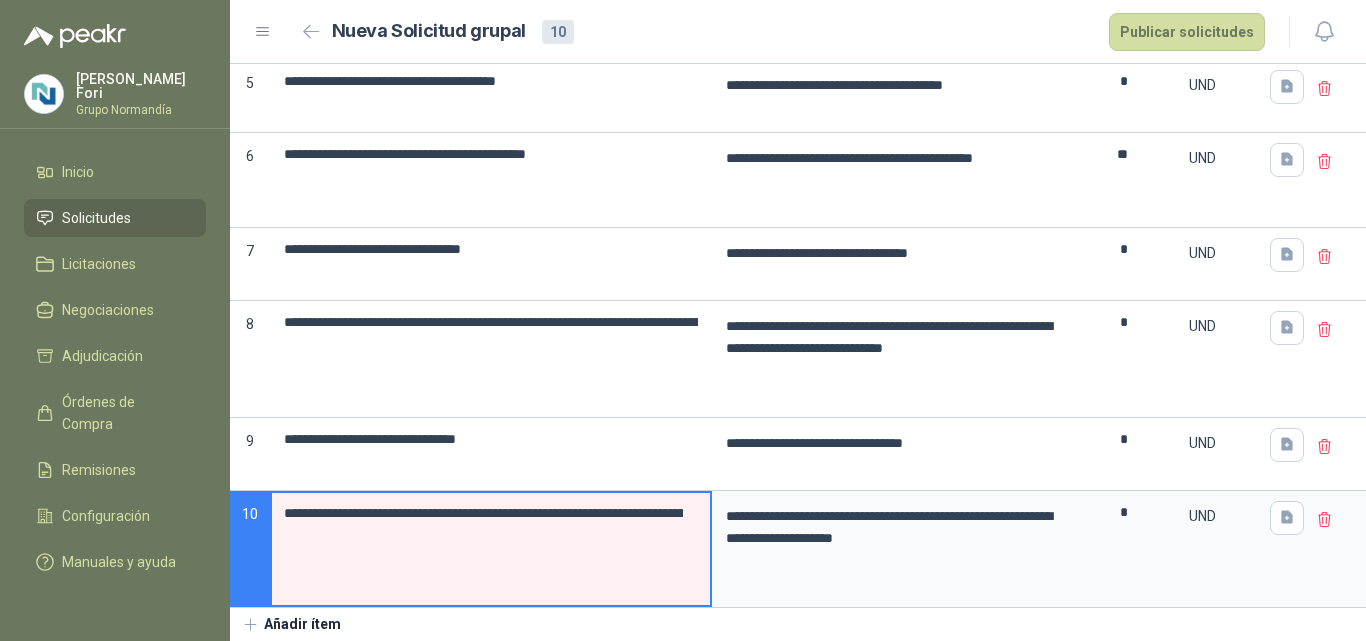 click on "**********" at bounding box center [483, 513] 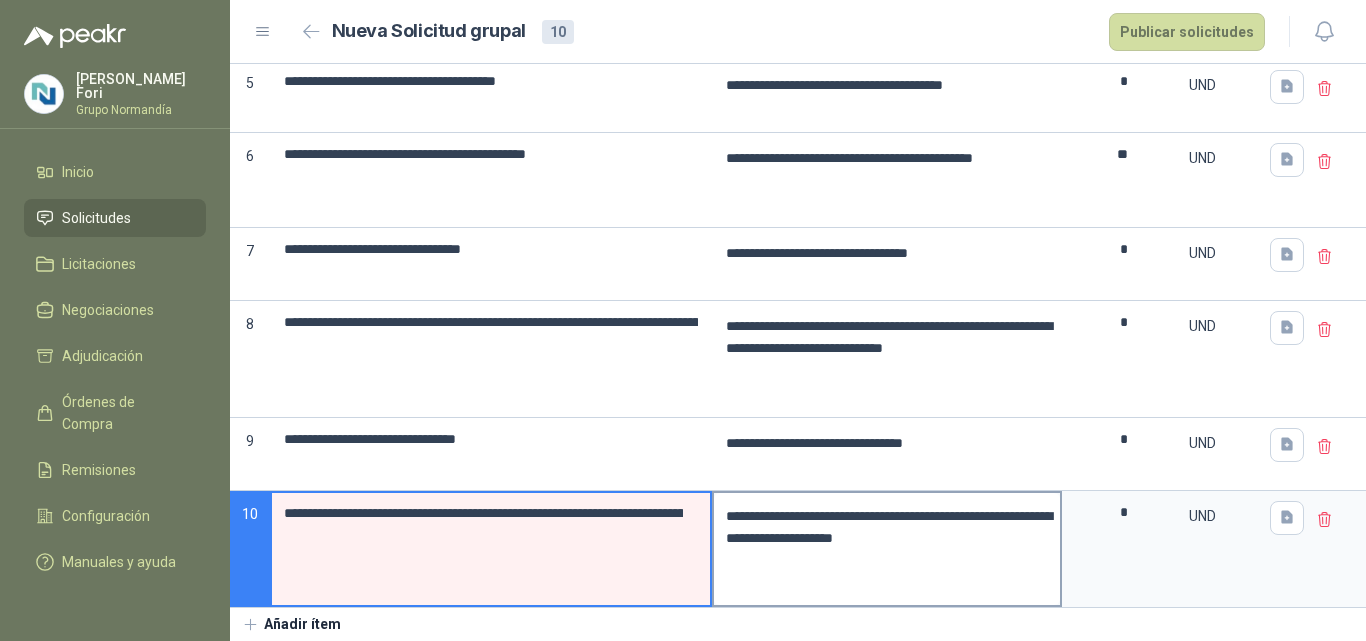 scroll, scrollTop: 0, scrollLeft: 474, axis: horizontal 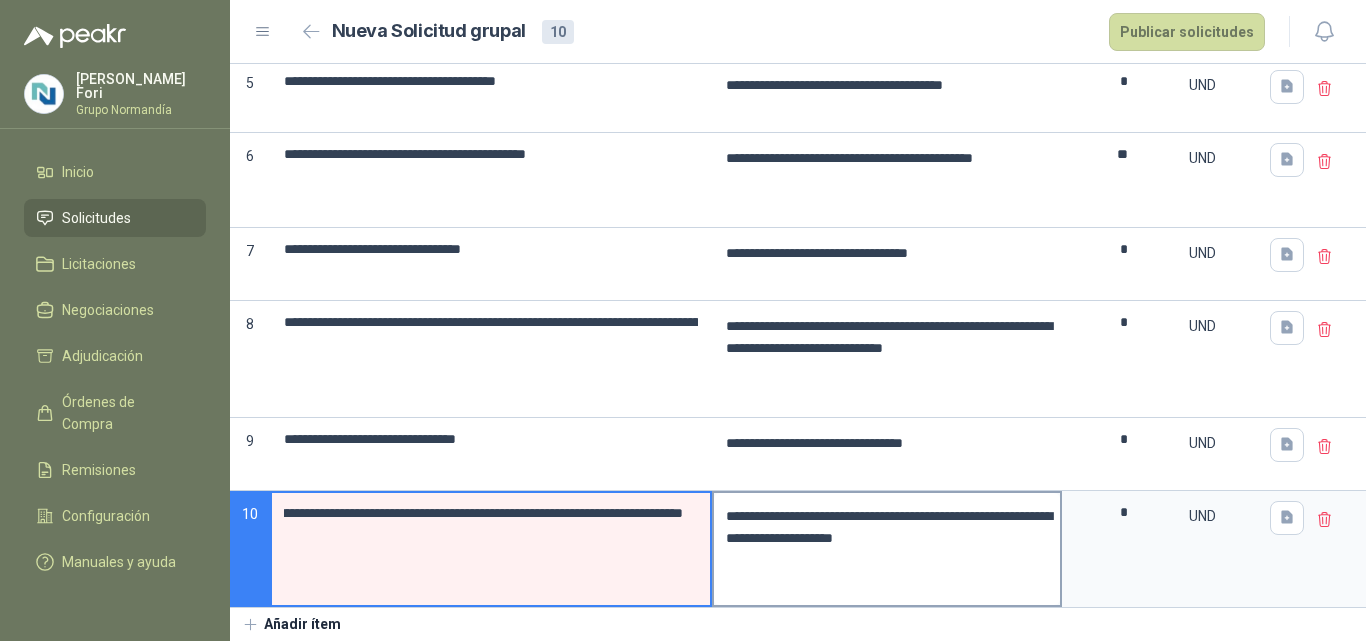 drag, startPoint x: 624, startPoint y: 506, endPoint x: 892, endPoint y: 526, distance: 268.74524 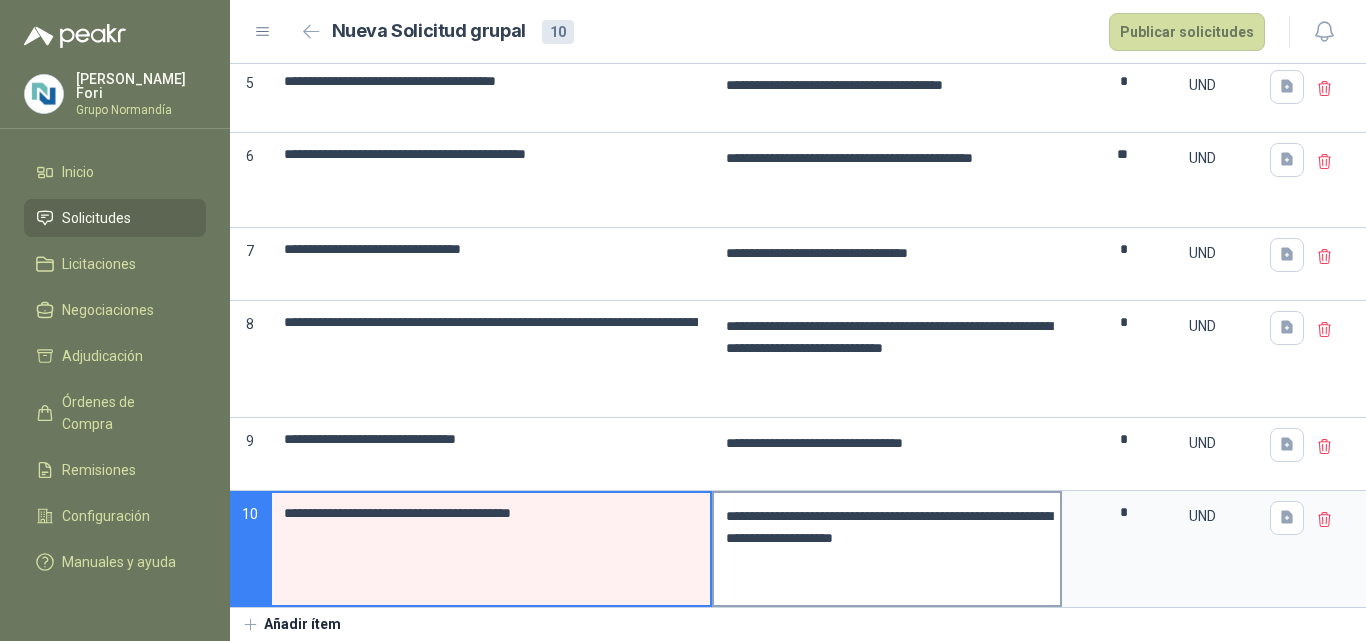 scroll, scrollTop: 0, scrollLeft: 0, axis: both 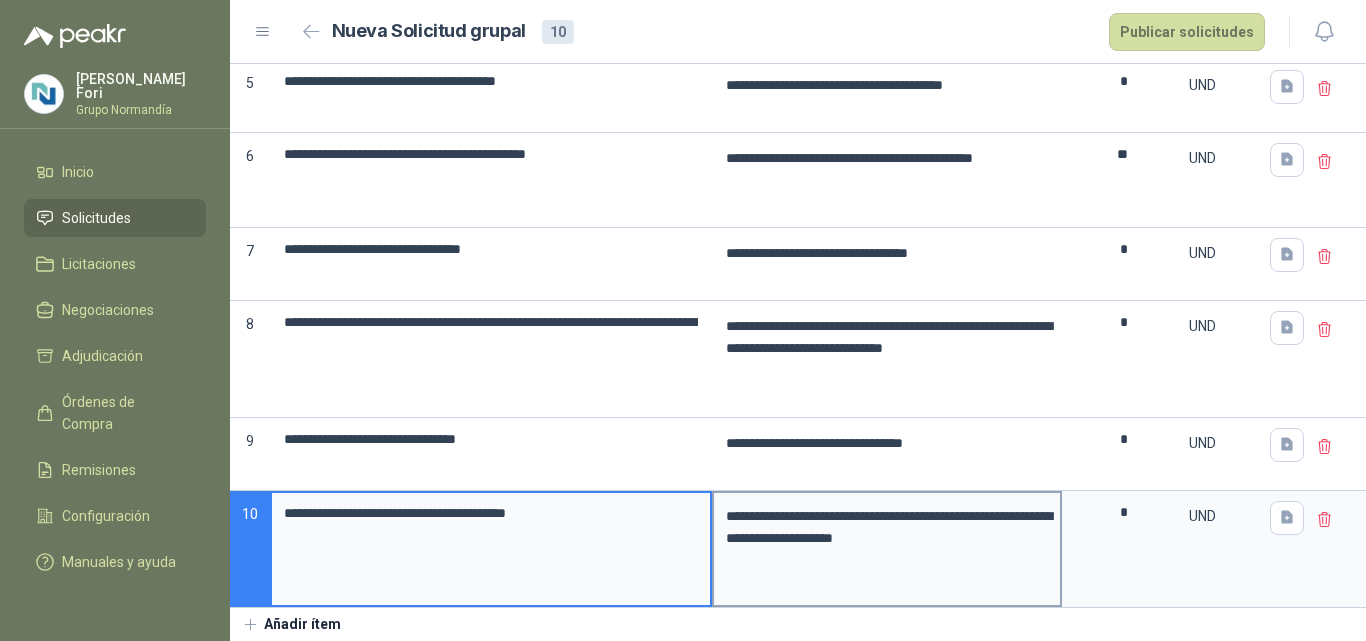 click on "**********" at bounding box center (887, 549) 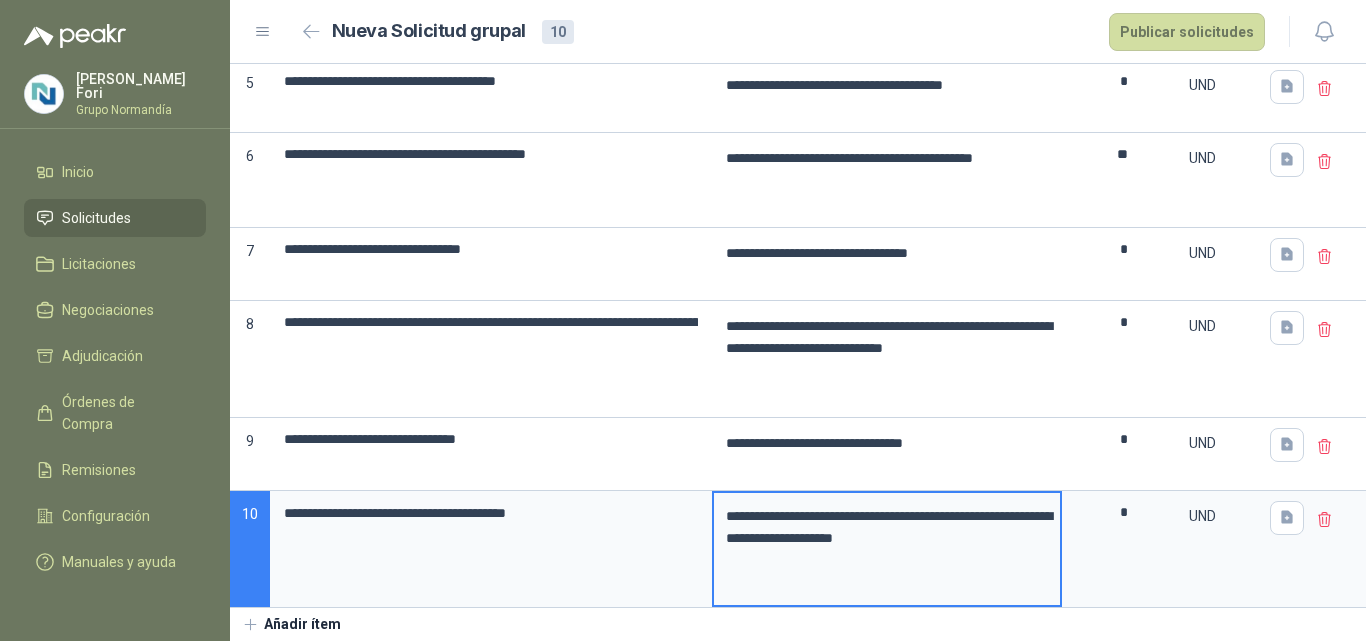 click on "**********" at bounding box center (887, 549) 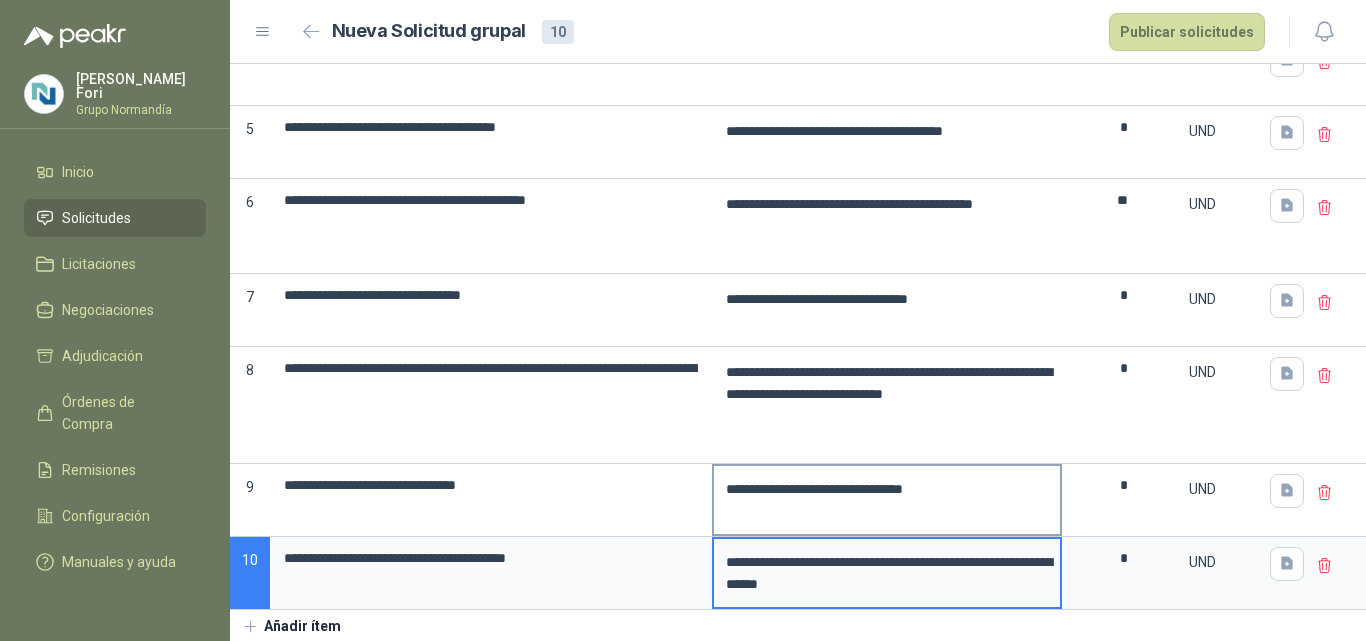 scroll, scrollTop: 504, scrollLeft: 0, axis: vertical 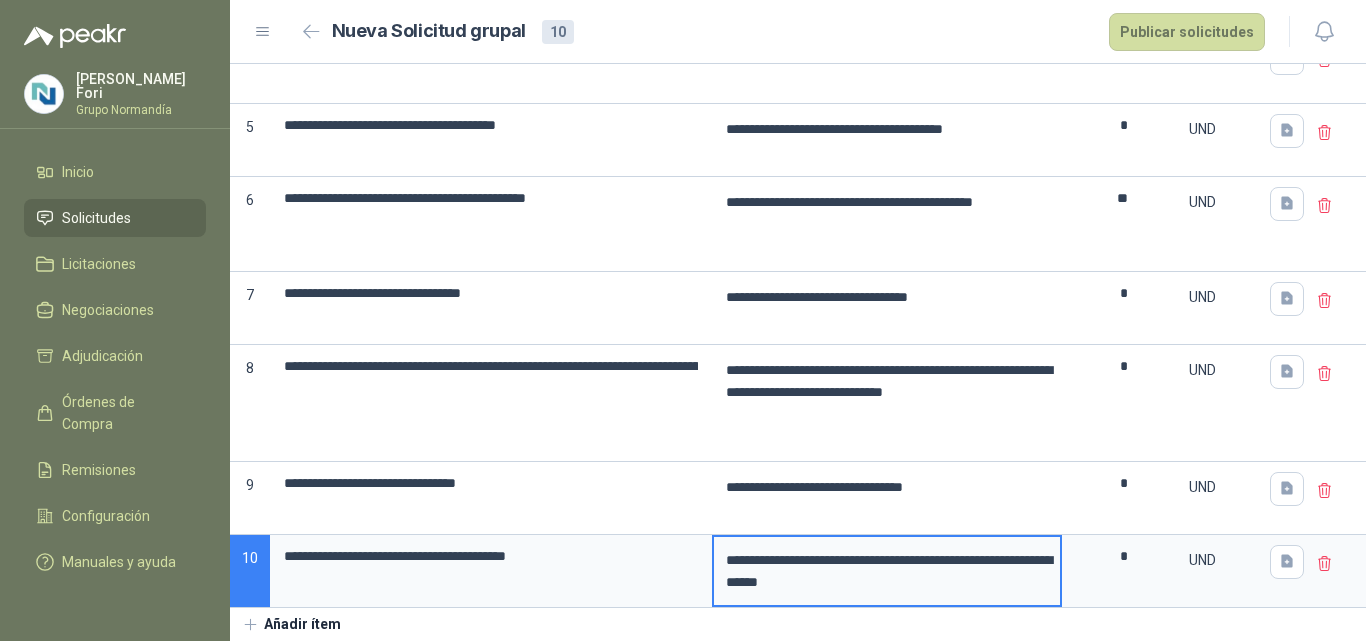 drag, startPoint x: 710, startPoint y: 564, endPoint x: 1084, endPoint y: 617, distance: 377.7367 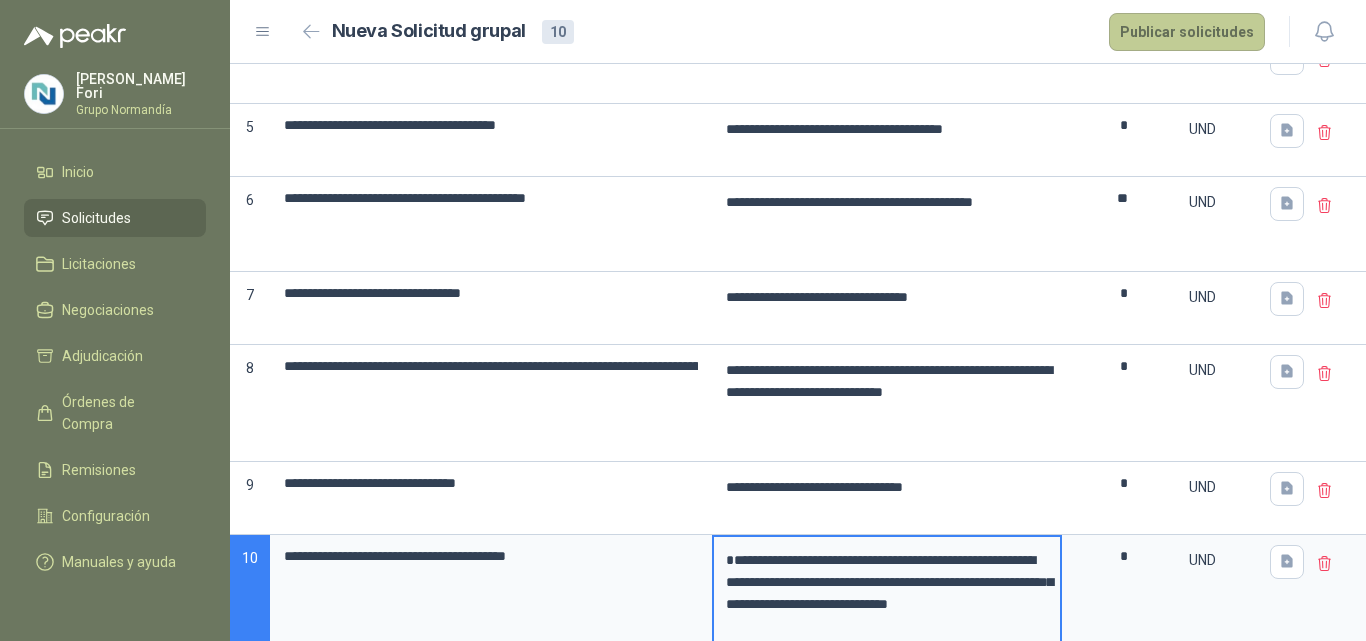 click on "Publicar solicitudes" at bounding box center [1187, 32] 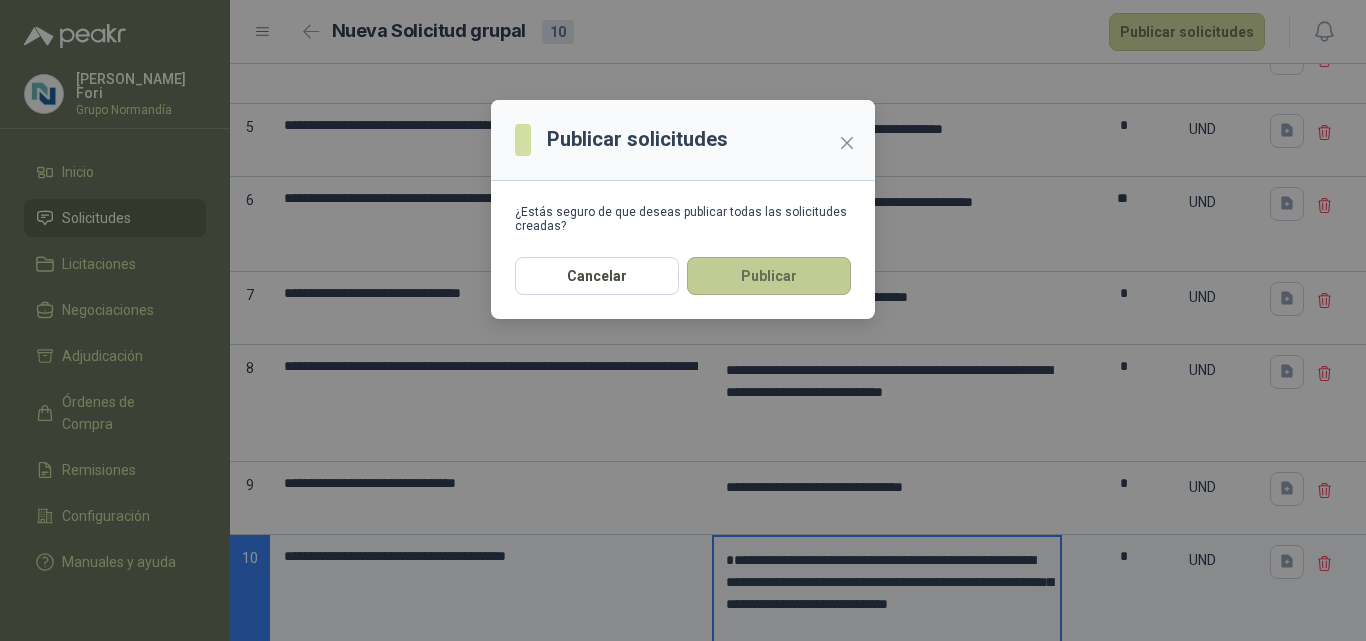 click on "Publicar" at bounding box center [769, 276] 